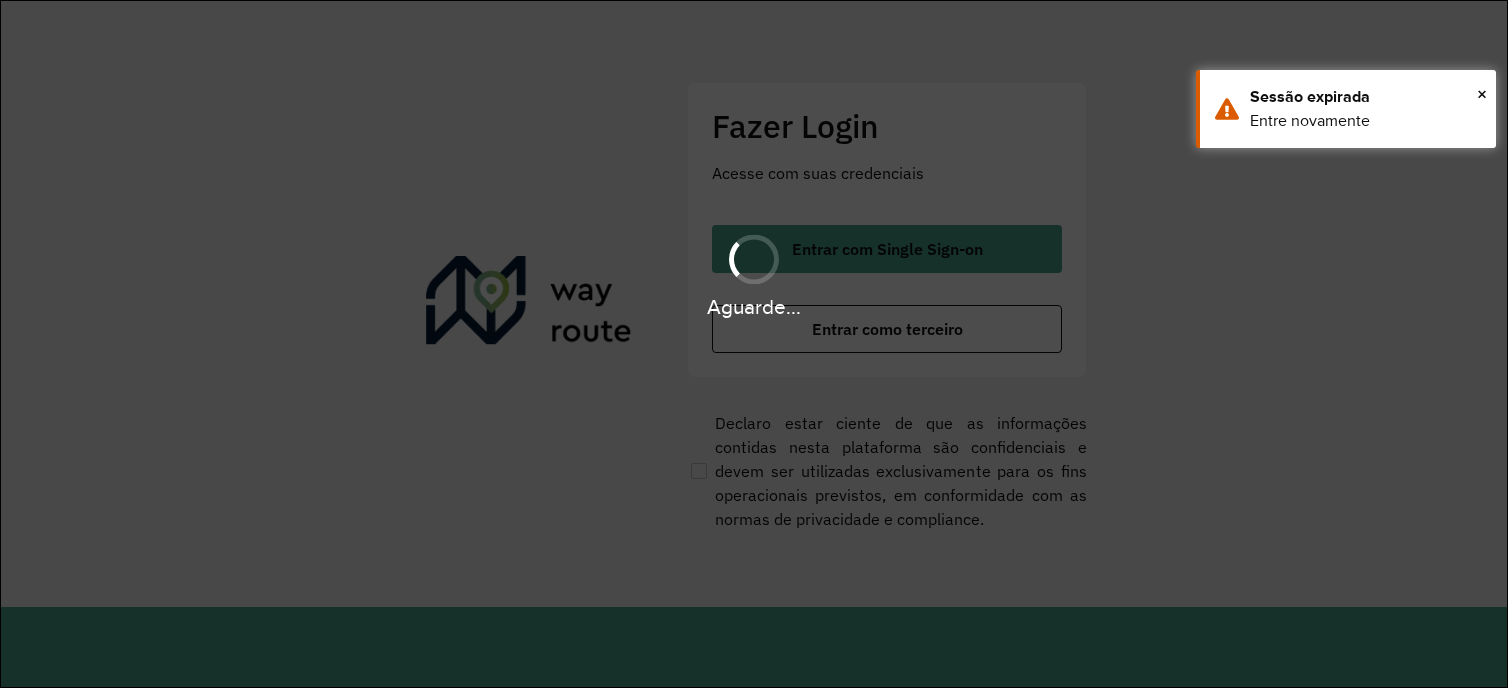 scroll, scrollTop: 0, scrollLeft: 0, axis: both 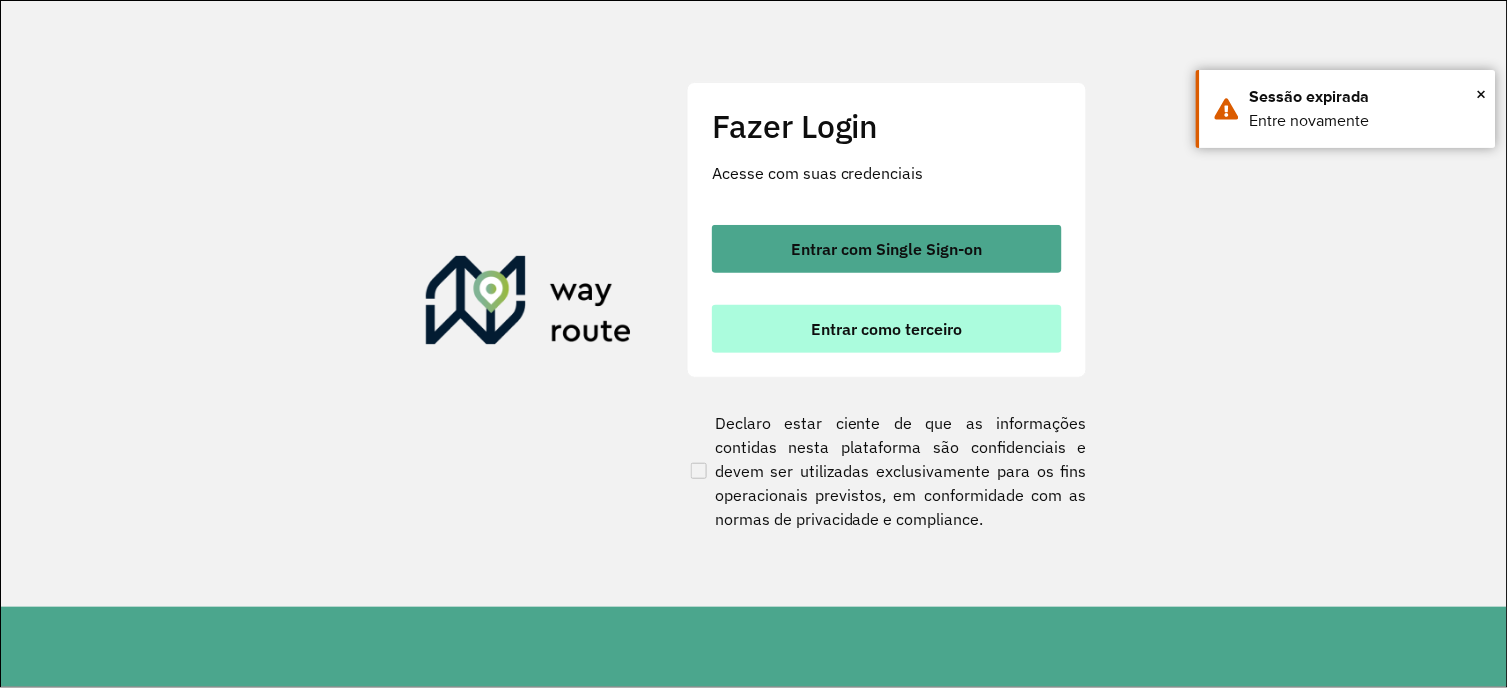 click on "Entrar como terceiro" at bounding box center [887, 329] 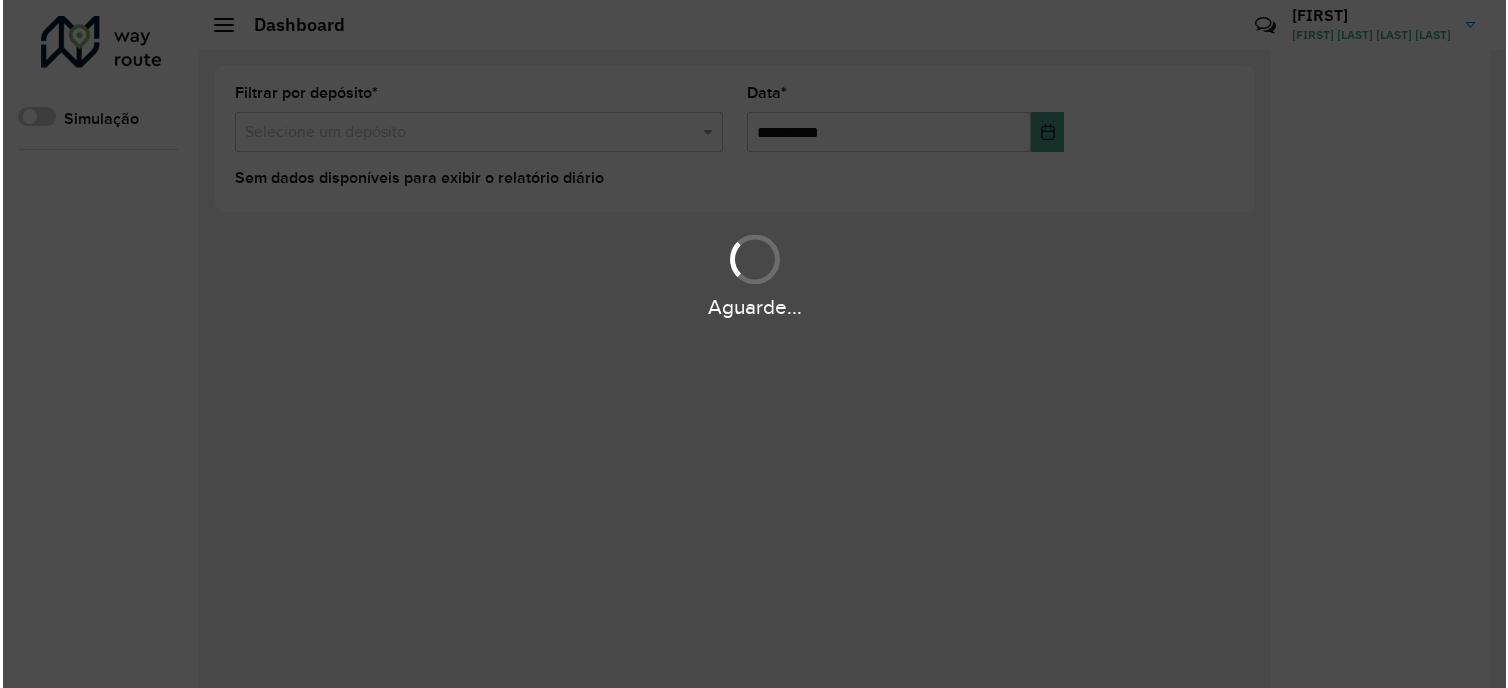 scroll, scrollTop: 0, scrollLeft: 0, axis: both 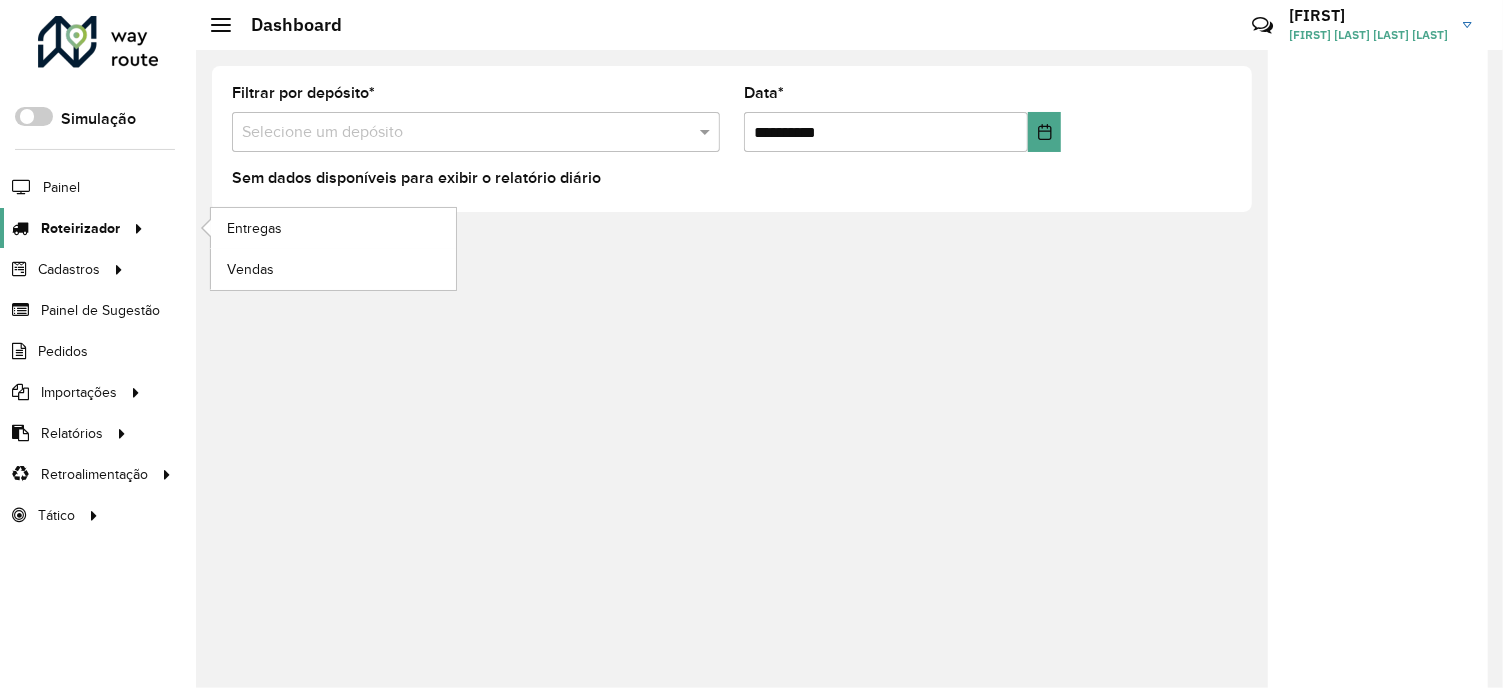click on "Roteirizador" 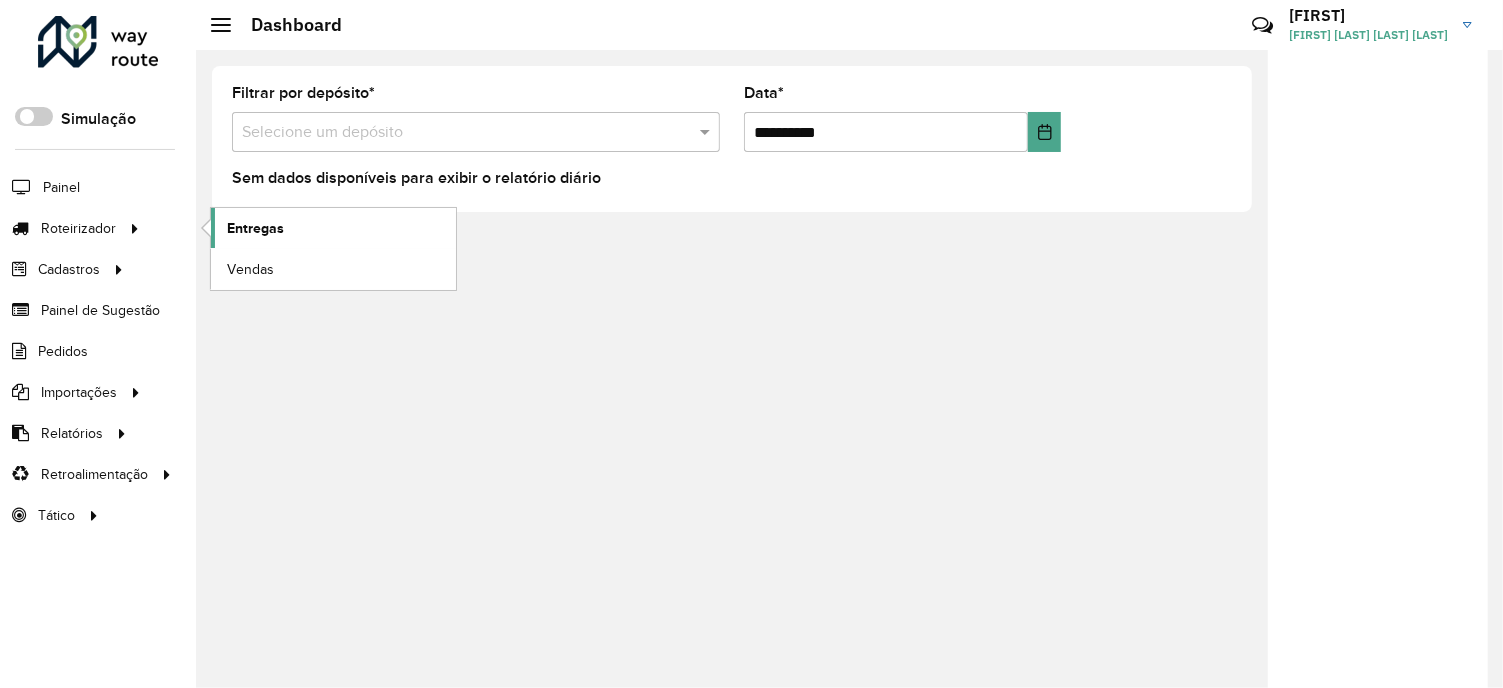 click on "Entregas" 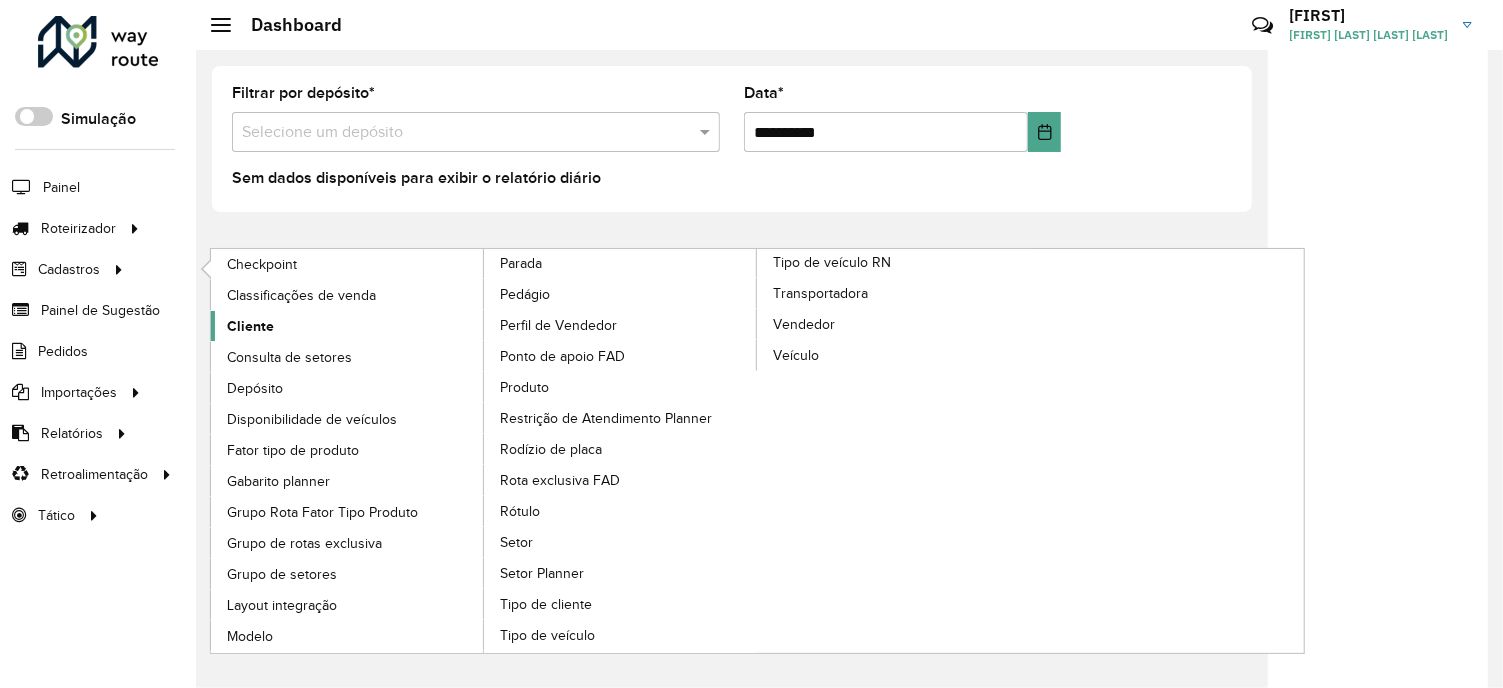 click on "Cliente" 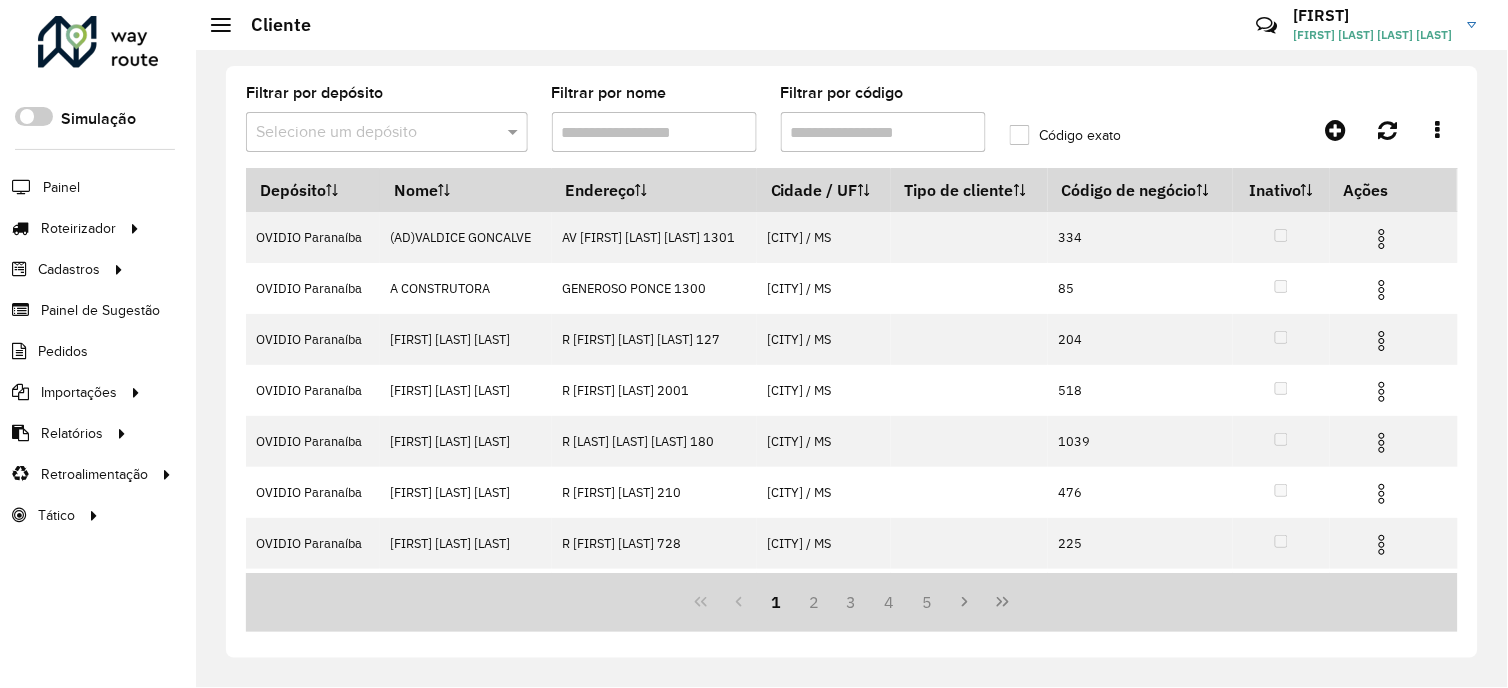 click on "Filtrar por código" at bounding box center (883, 132) 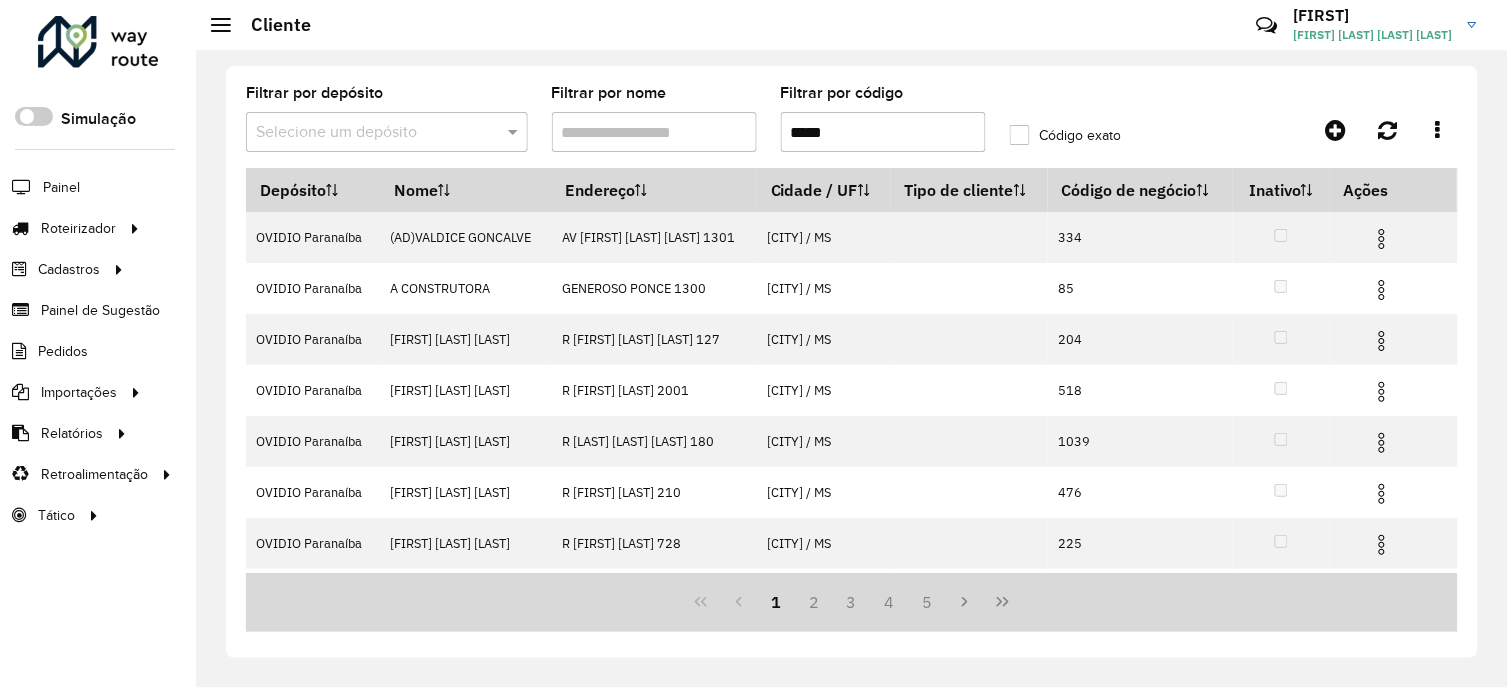 type on "*****" 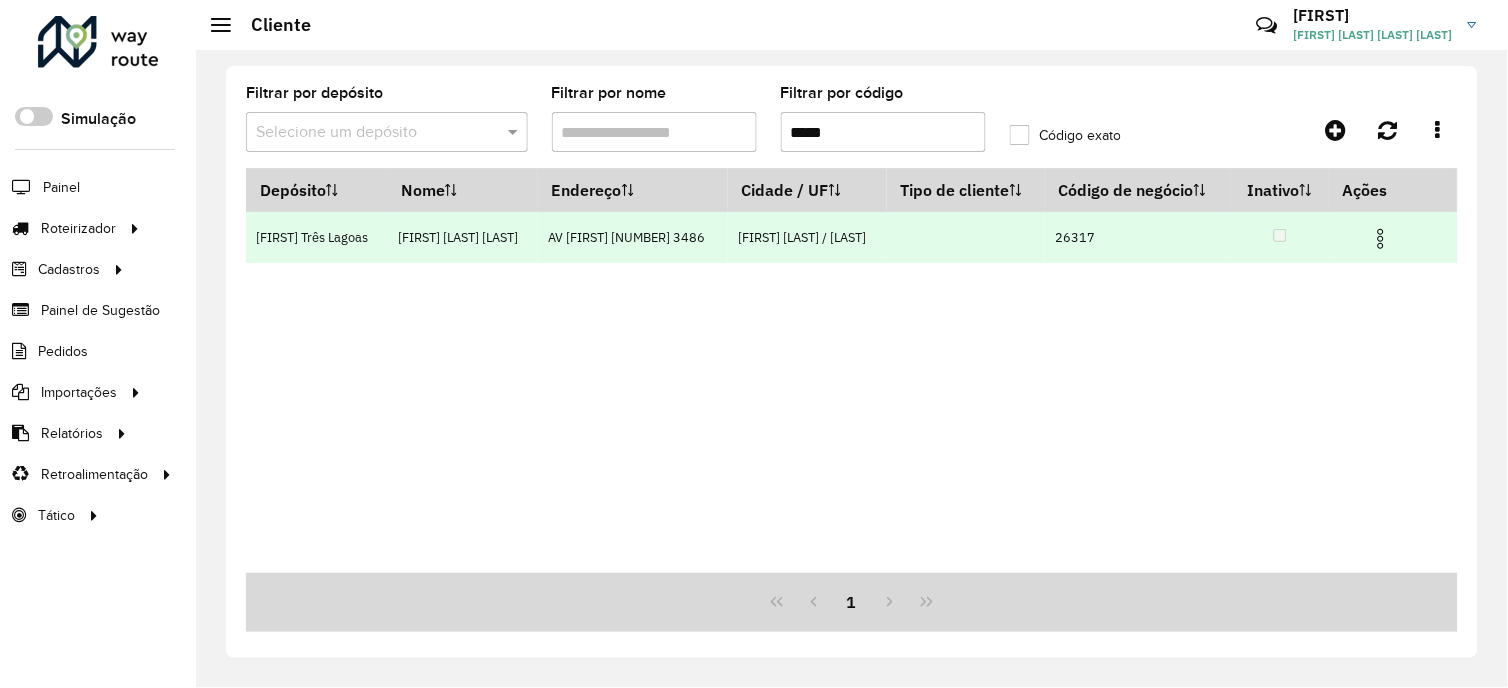 click at bounding box center (1381, 239) 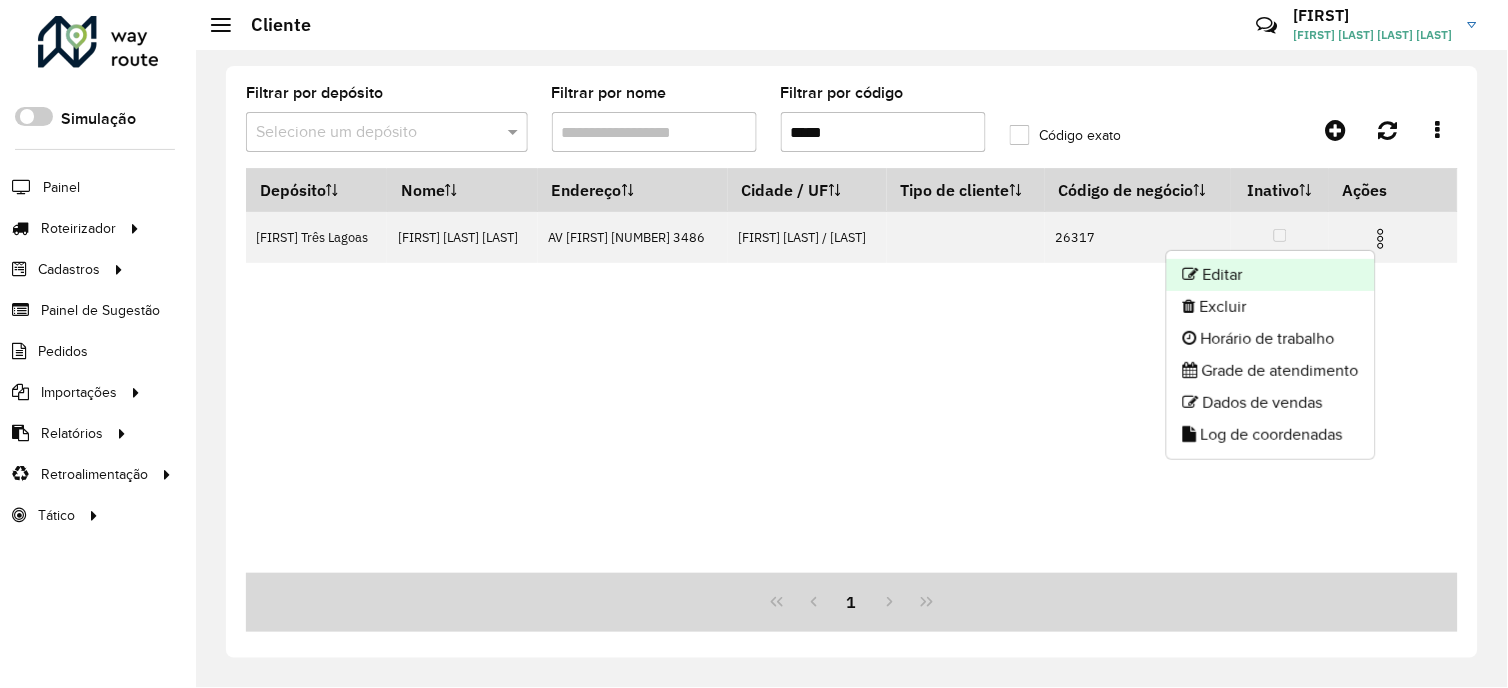 click on "Editar" 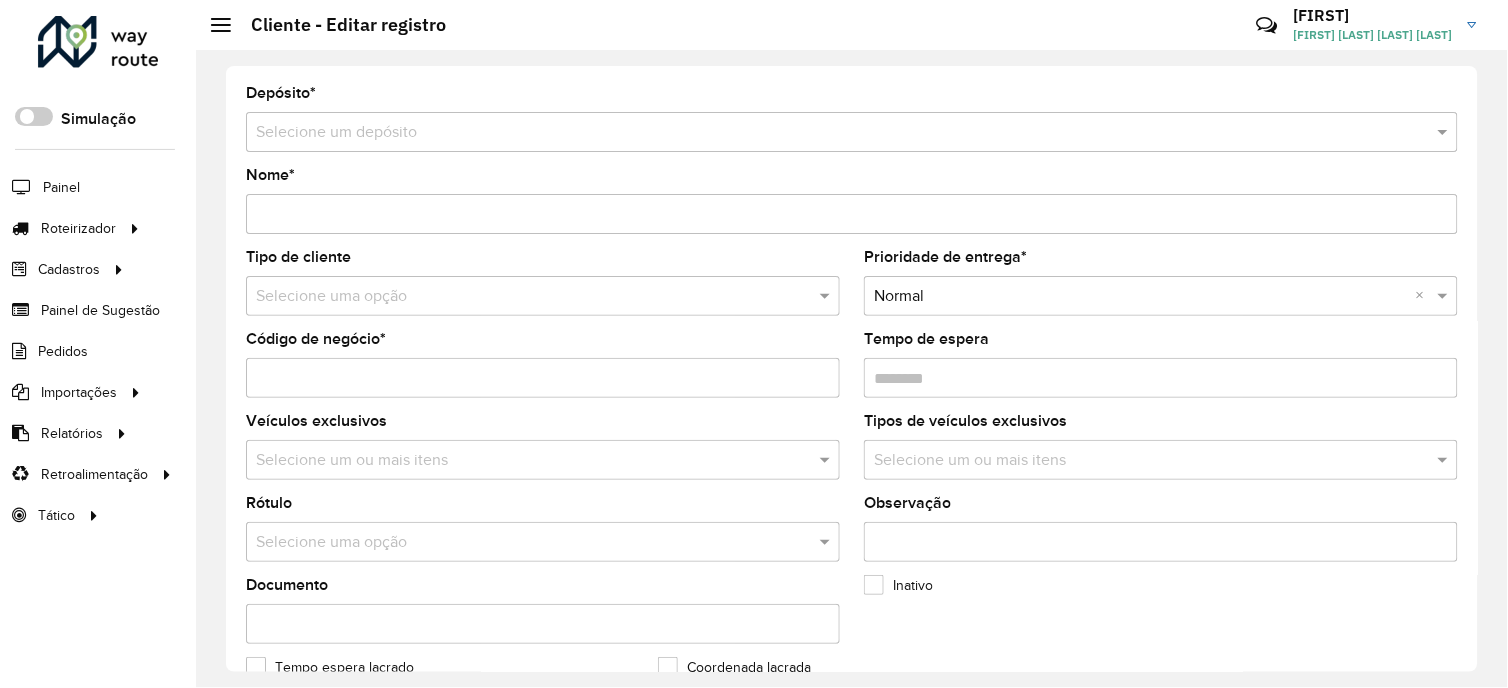 type on "**********" 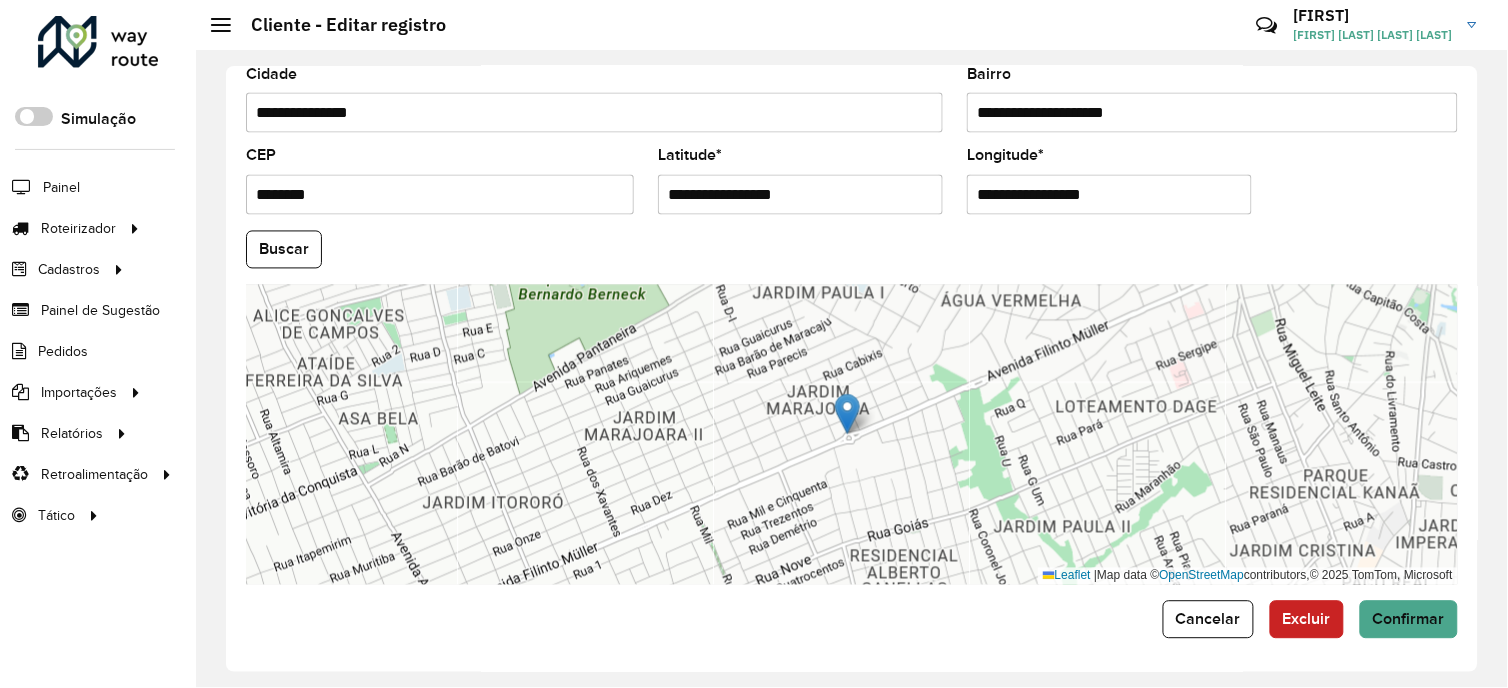 scroll, scrollTop: 803, scrollLeft: 0, axis: vertical 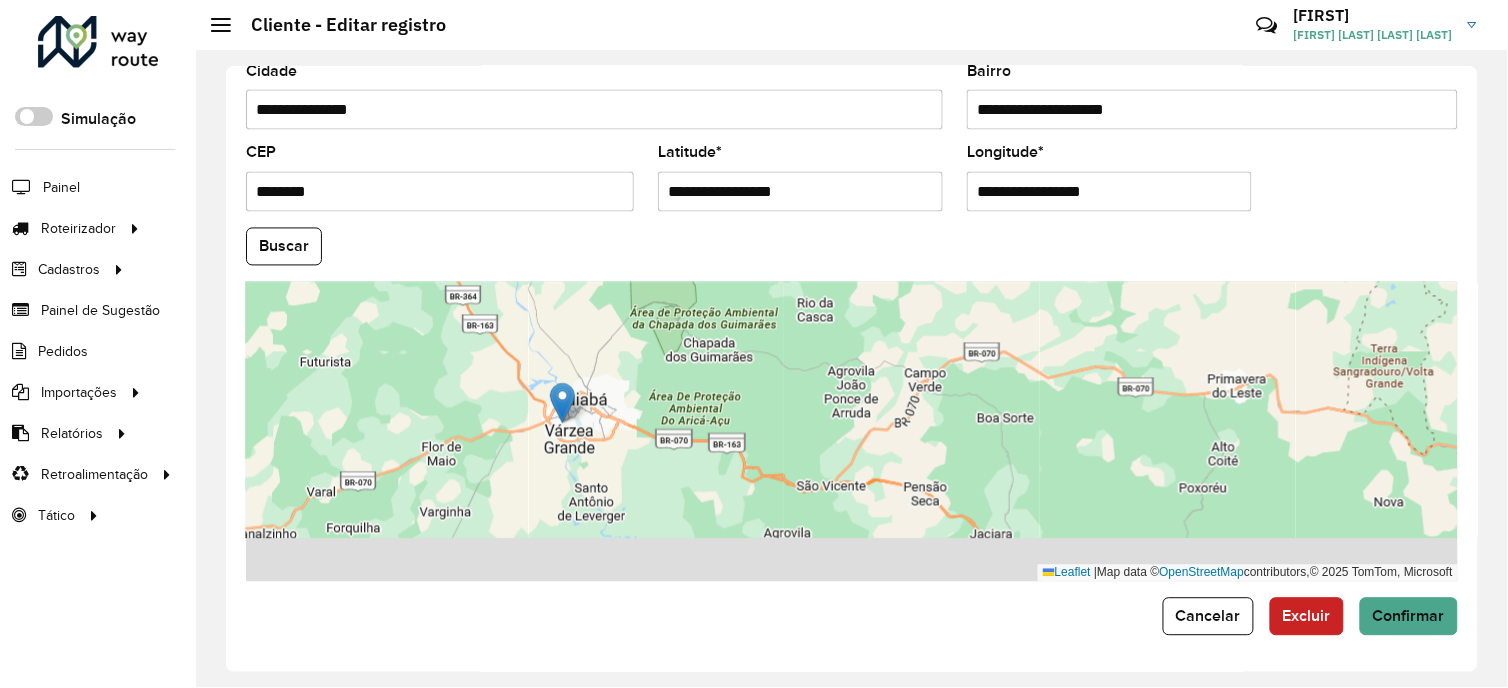 drag, startPoint x: 770, startPoint y: 531, endPoint x: 643, endPoint y: 420, distance: 168.67128 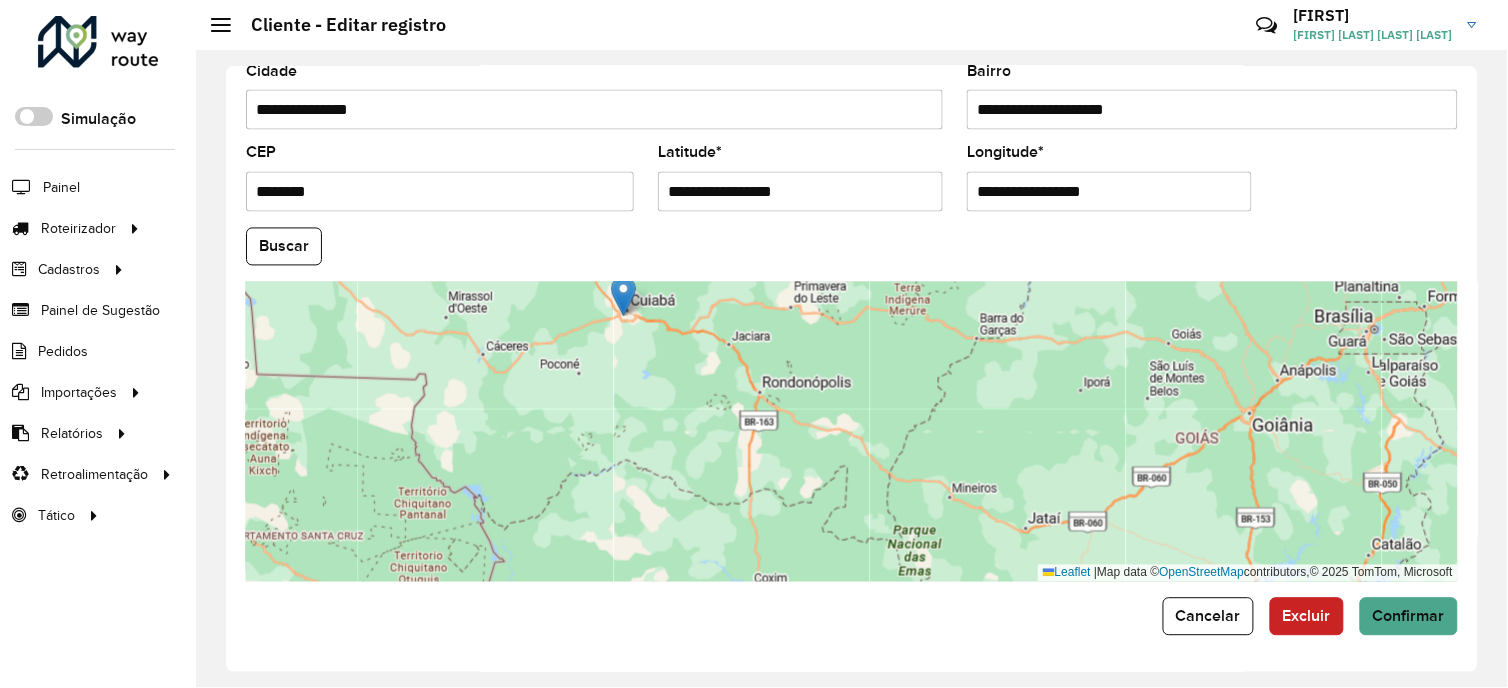 drag, startPoint x: 897, startPoint y: 505, endPoint x: 758, endPoint y: 361, distance: 200.14246 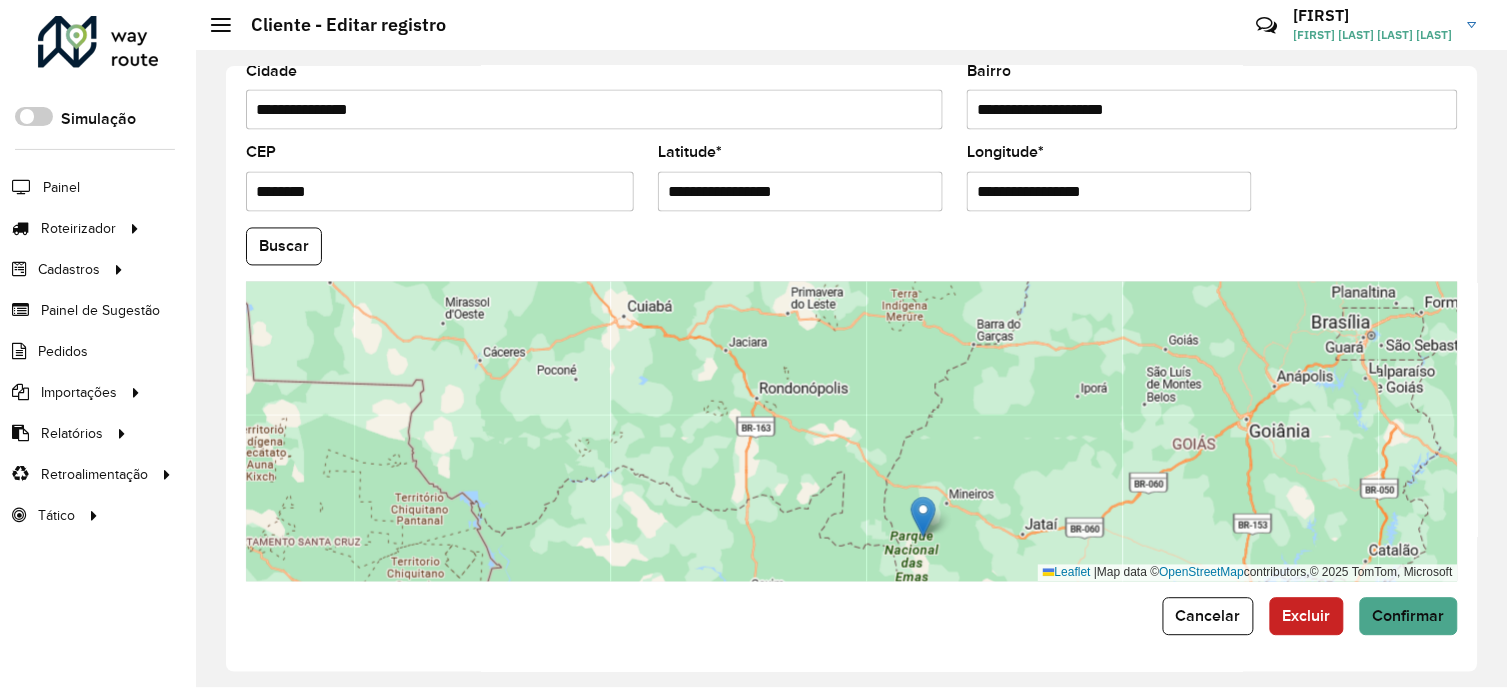 drag, startPoint x: 618, startPoint y: 313, endPoint x: 921, endPoint y: 528, distance: 371.52927 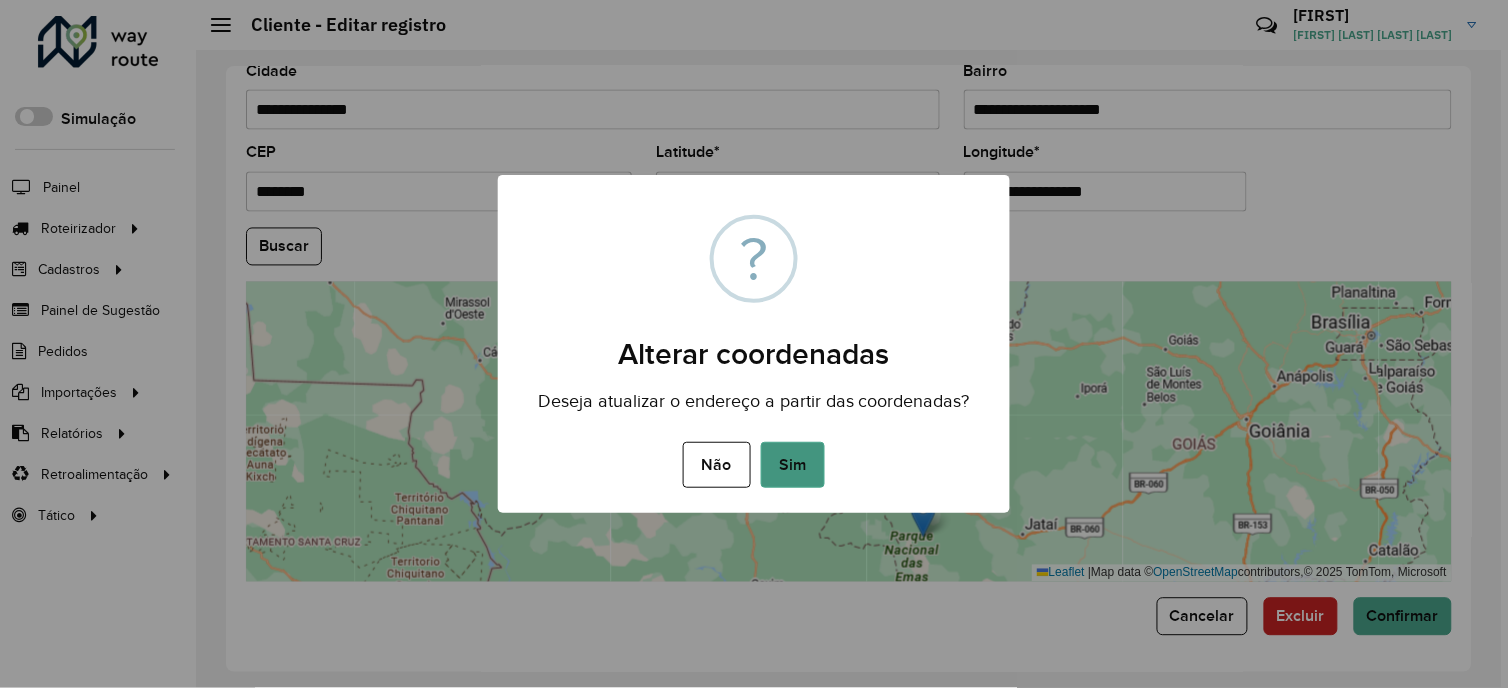 click on "Sim" at bounding box center [793, 465] 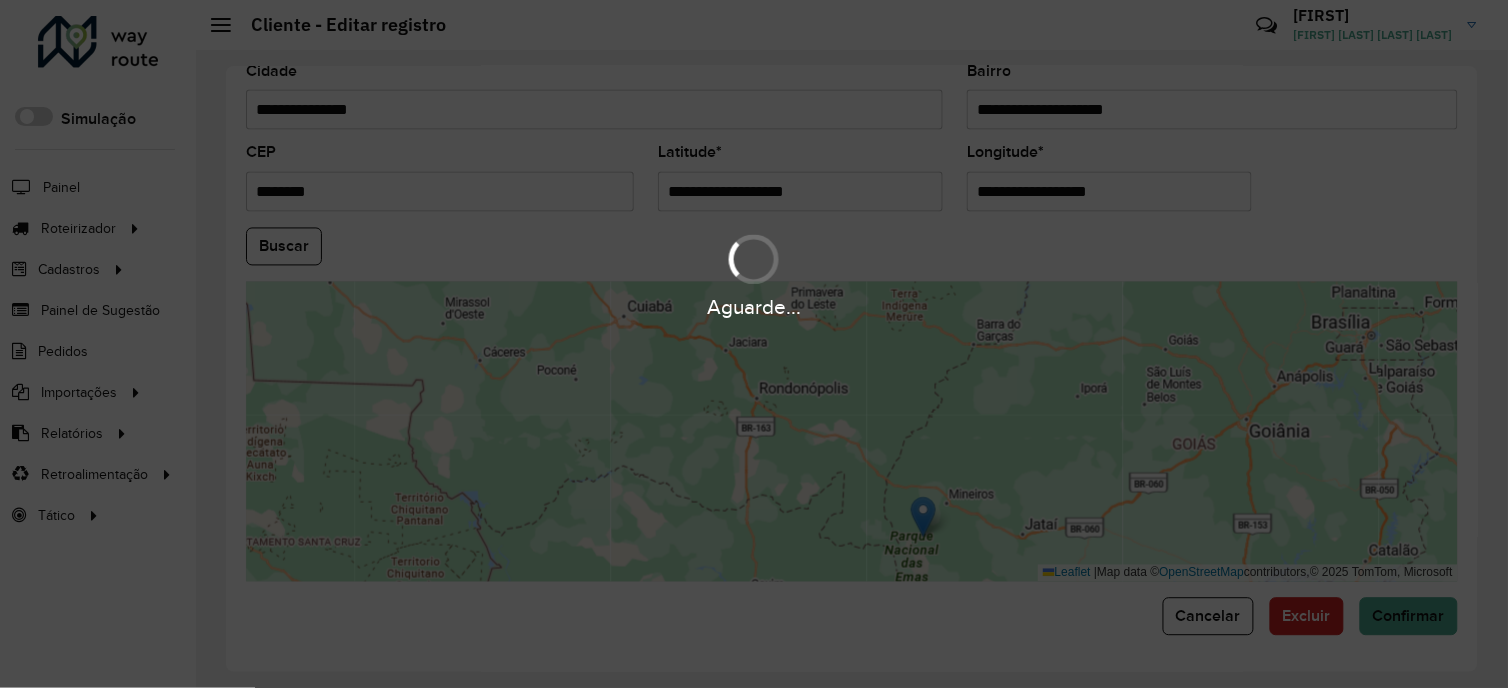 click on "Aguarde..." at bounding box center [754, 344] 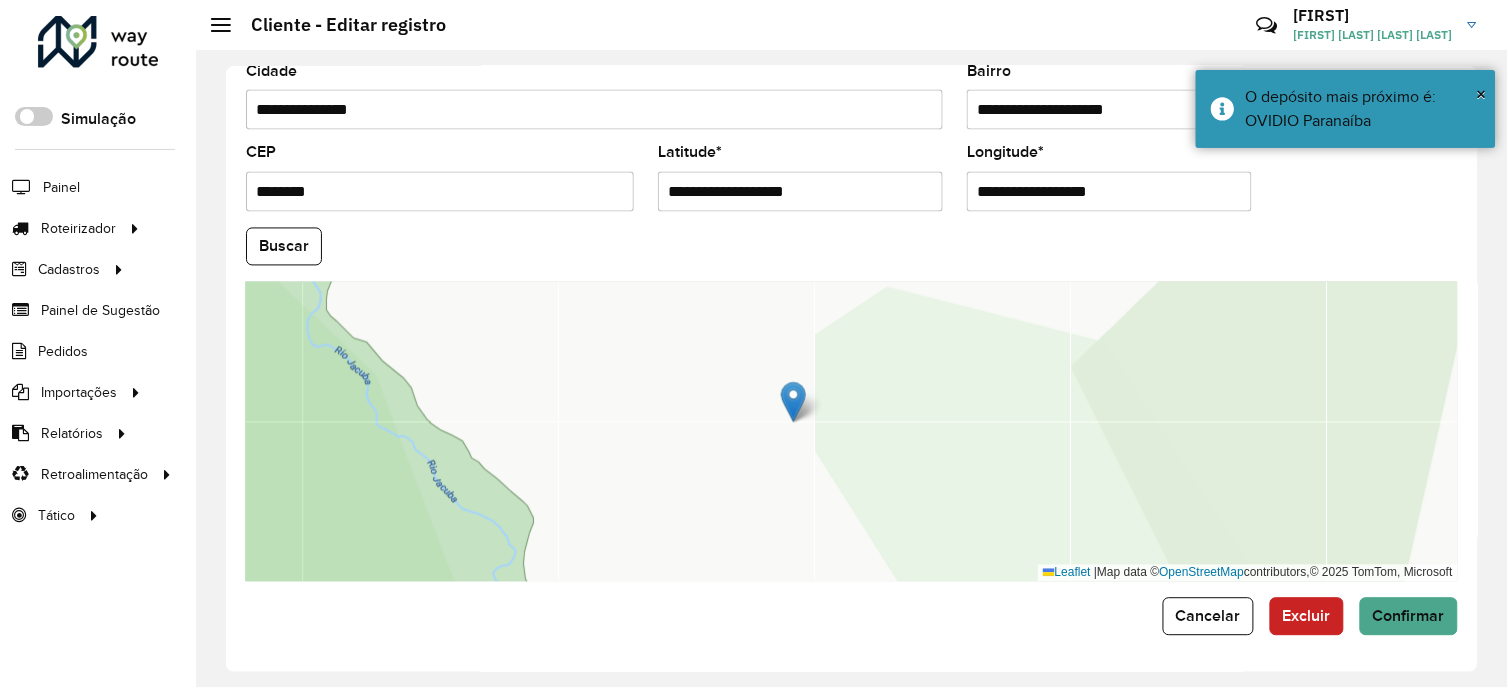 drag, startPoint x: 855, startPoint y: 455, endPoint x: 801, endPoint y: 446, distance: 54.74486 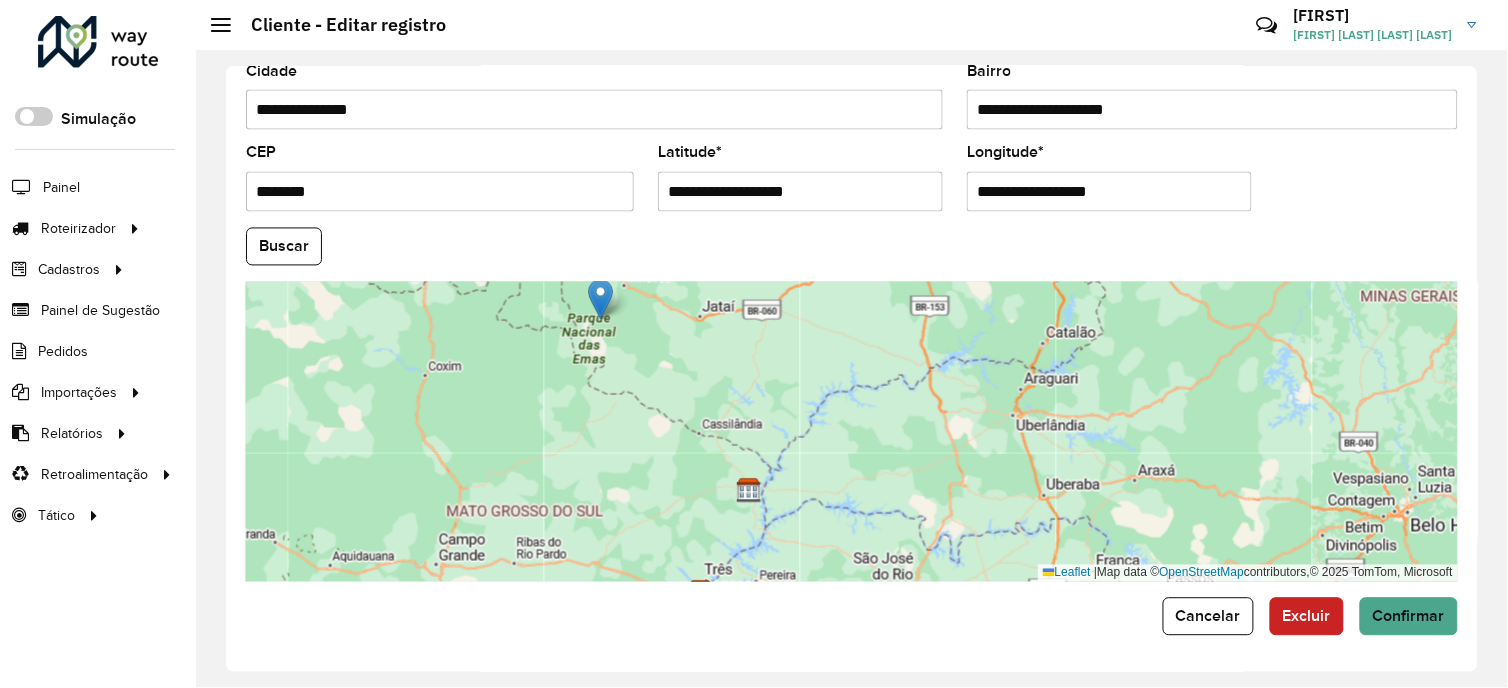 drag, startPoint x: 878, startPoint y: 495, endPoint x: 565, endPoint y: 331, distance: 353.36243 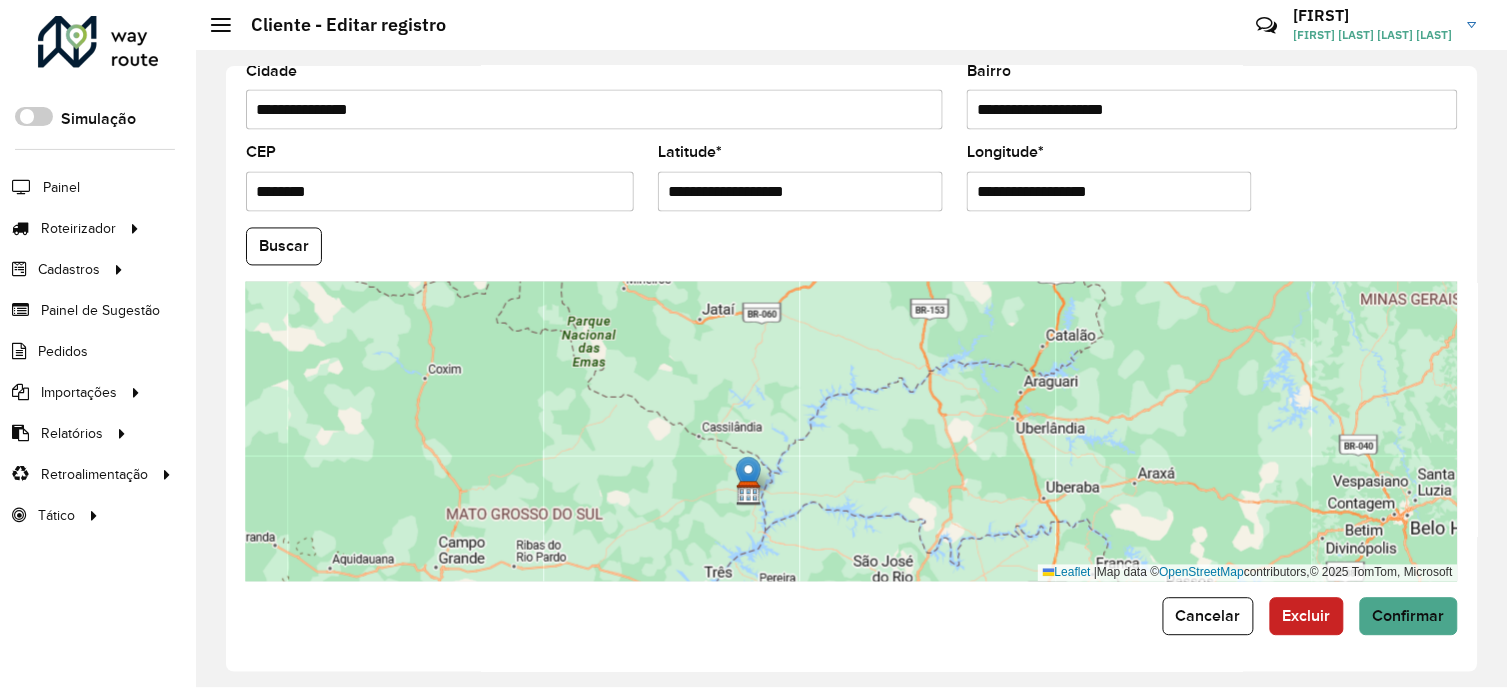 drag, startPoint x: 604, startPoint y: 315, endPoint x: 752, endPoint y: 490, distance: 229.19206 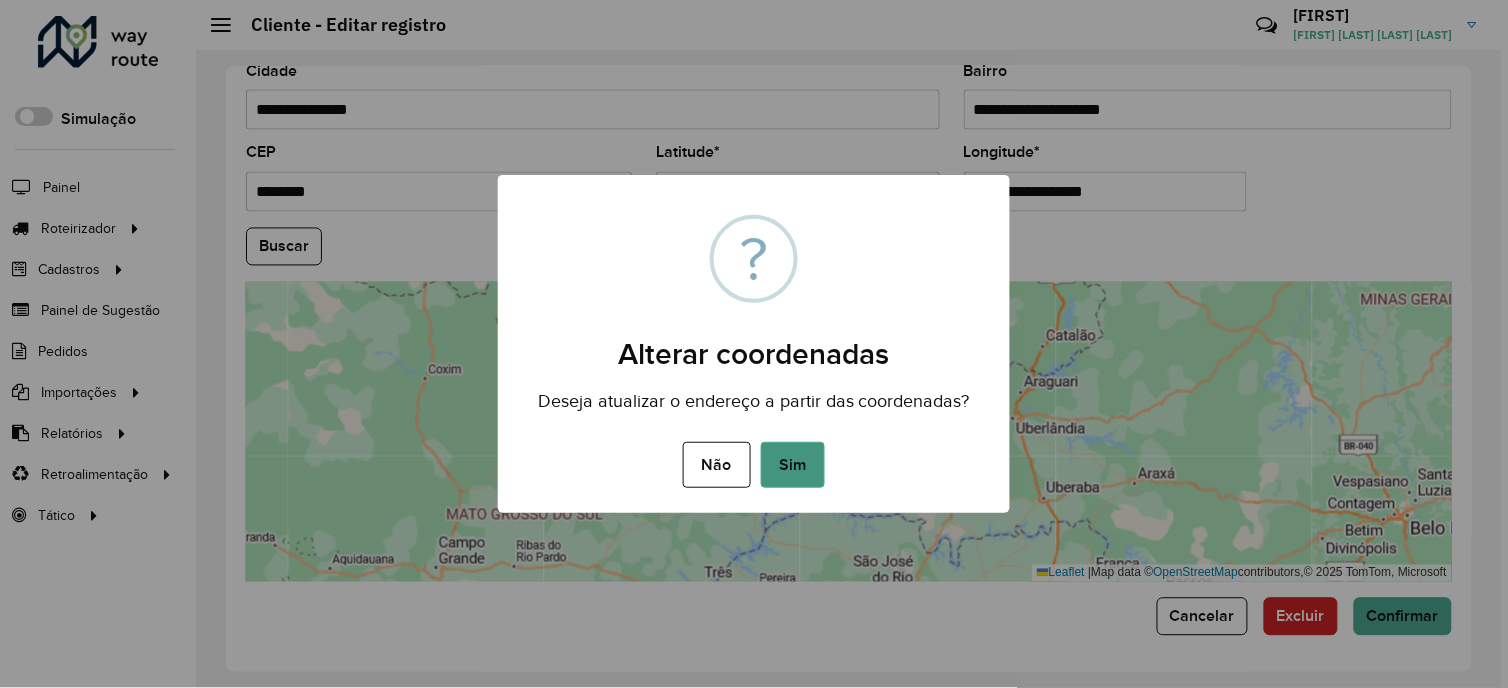 click on "Sim" at bounding box center [793, 465] 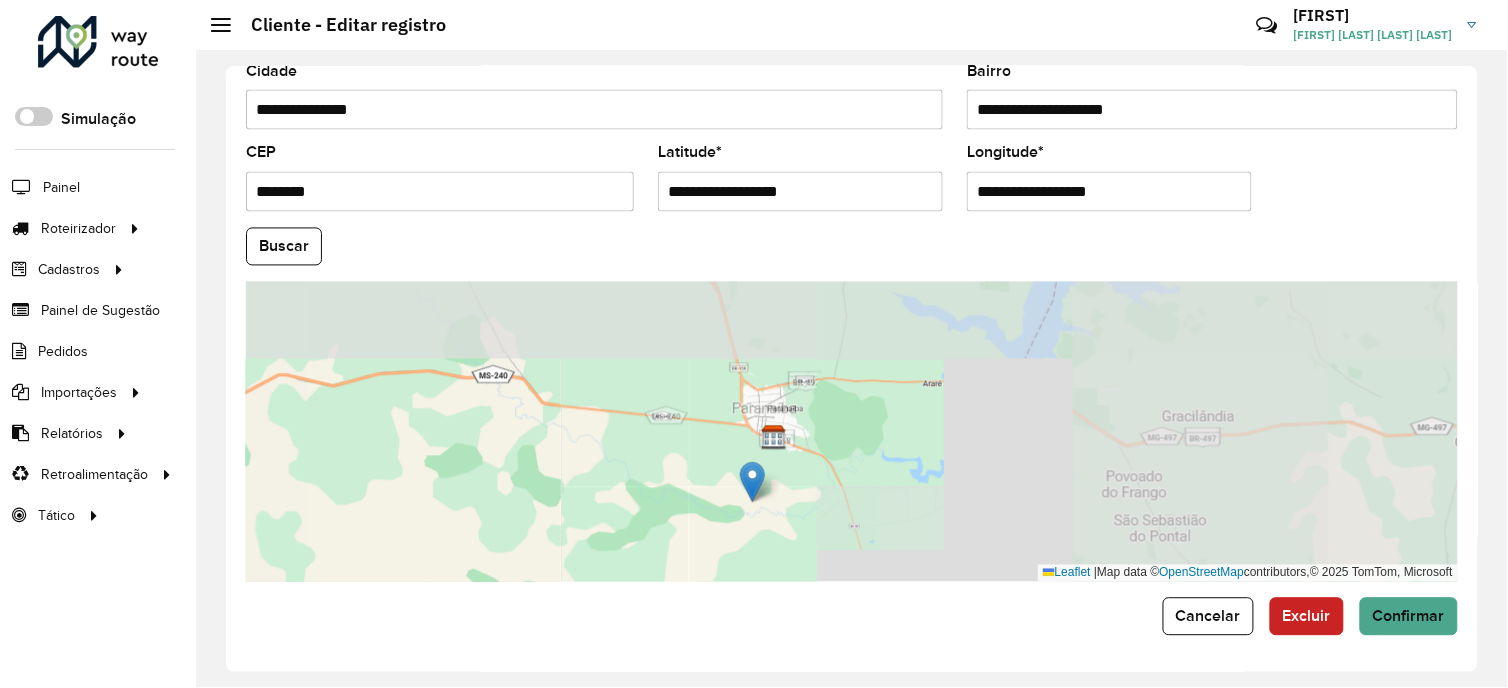 drag, startPoint x: 974, startPoint y: 404, endPoint x: 877, endPoint y: 475, distance: 120.20815 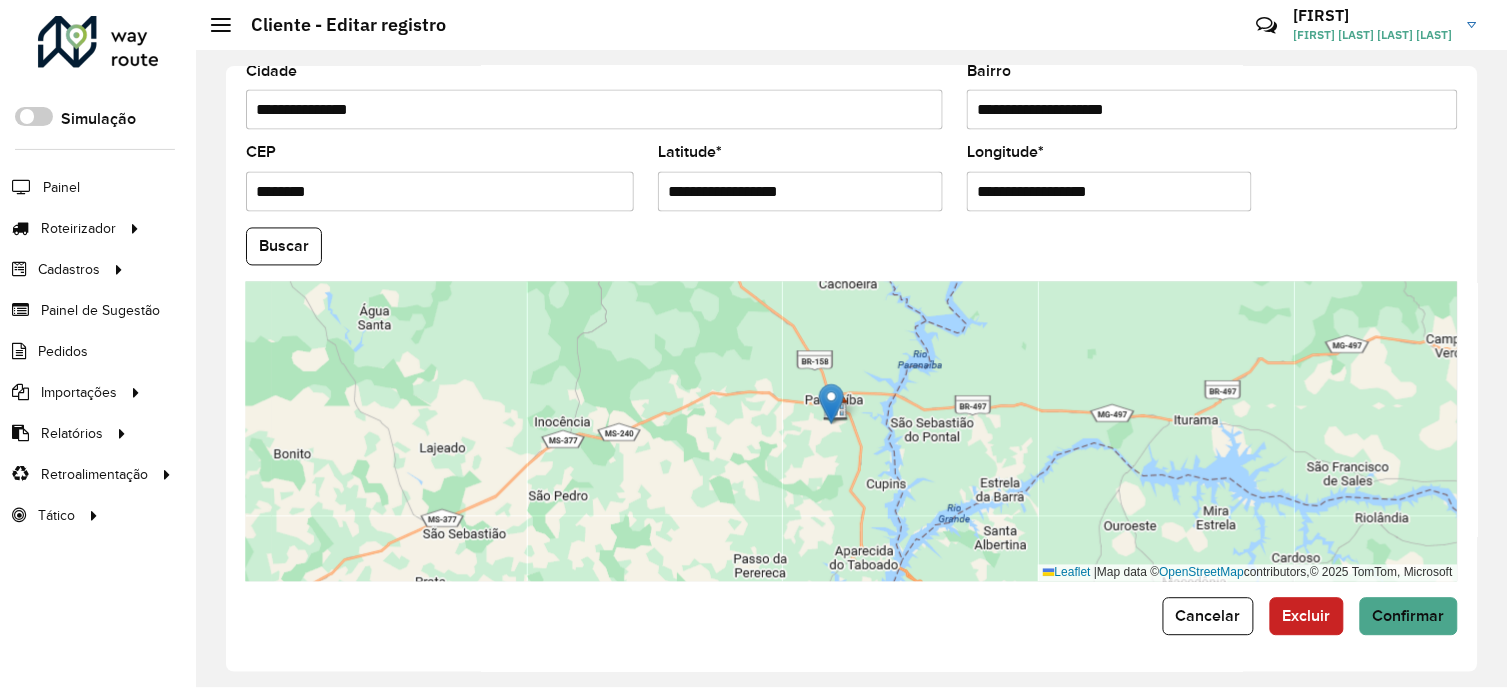drag, startPoint x: 910, startPoint y: 552, endPoint x: 891, endPoint y: 454, distance: 99.824844 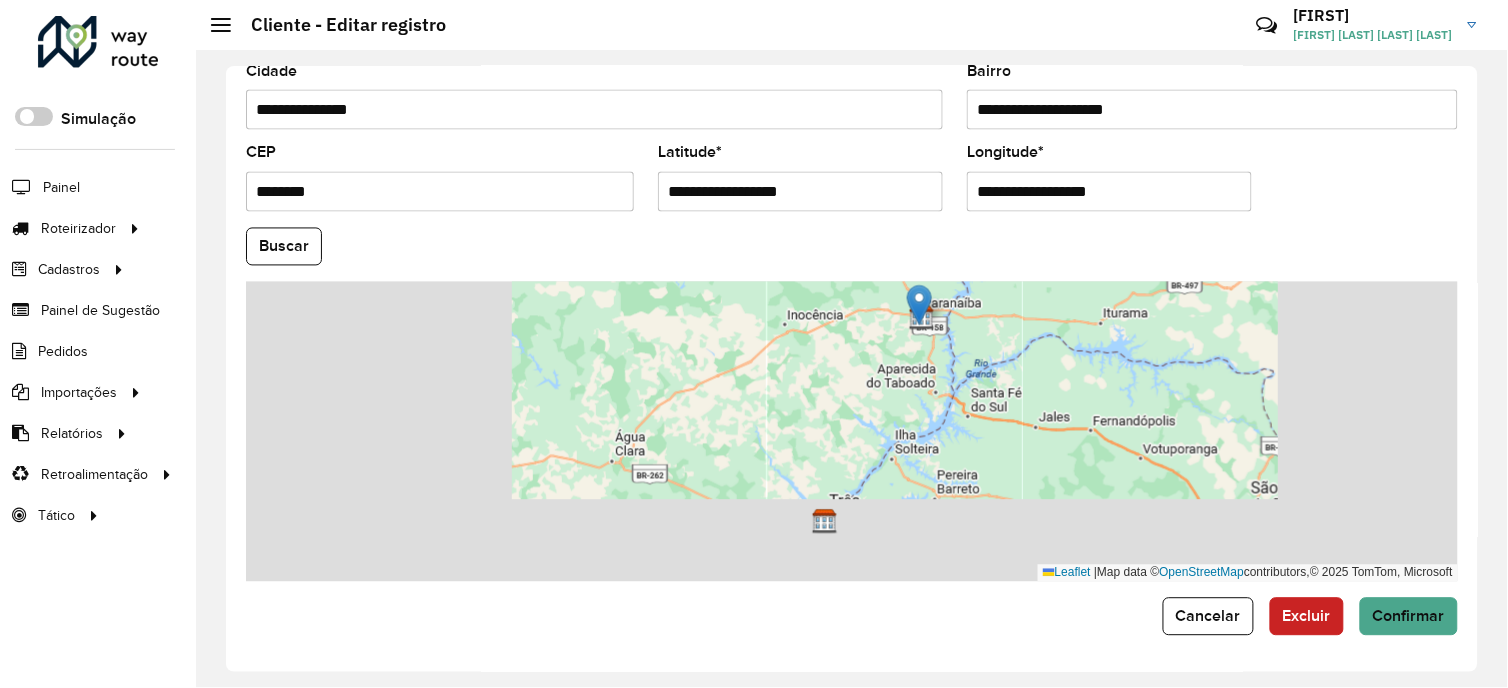 drag, startPoint x: 871, startPoint y: 464, endPoint x: 932, endPoint y: 393, distance: 93.60555 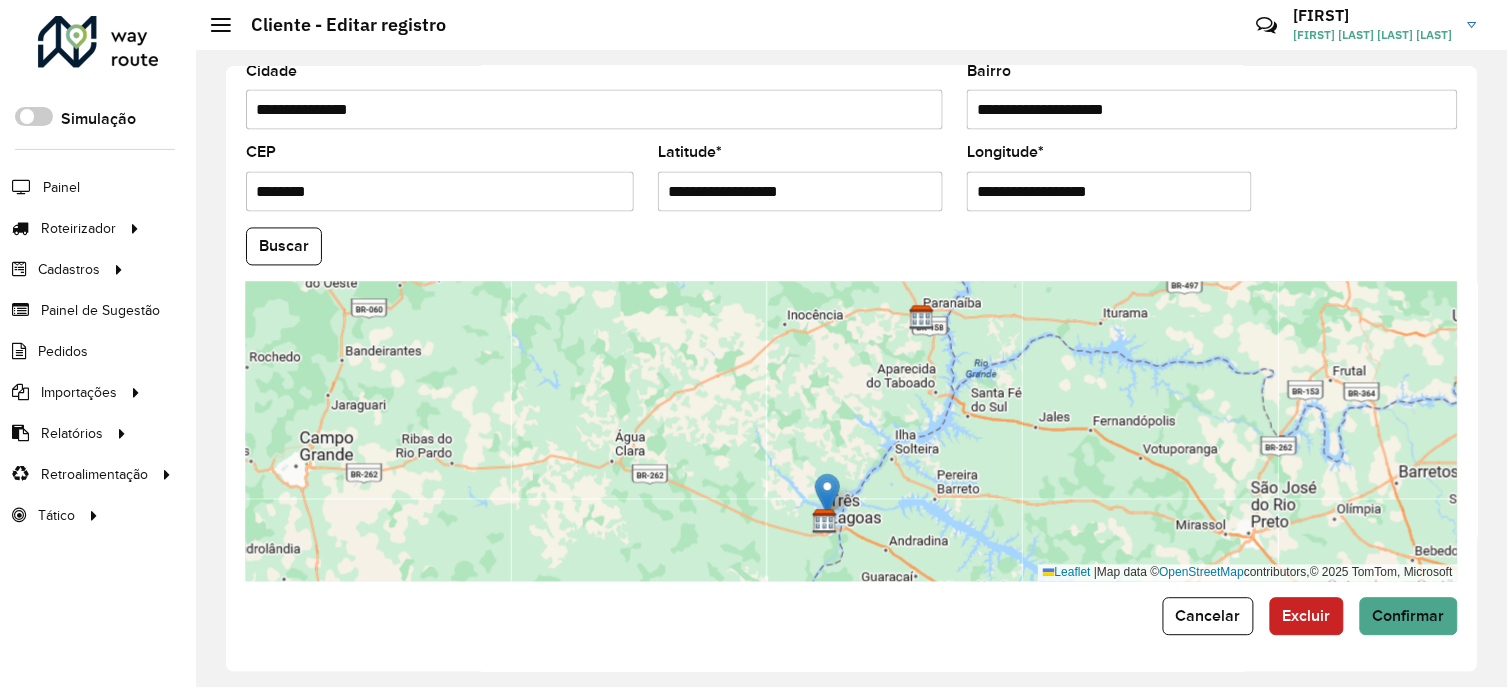 drag, startPoint x: 917, startPoint y: 304, endPoint x: 822, endPoint y: 494, distance: 212.42645 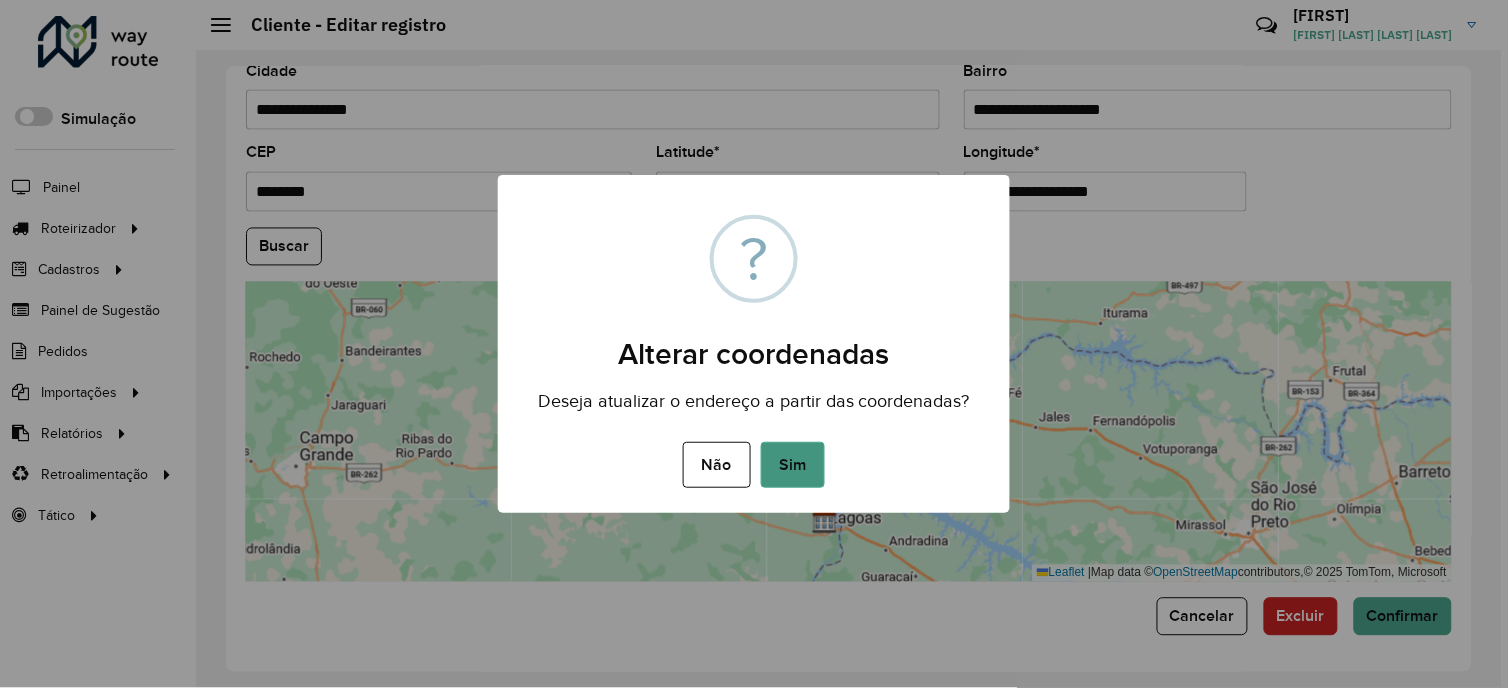 click on "Sim" at bounding box center [793, 465] 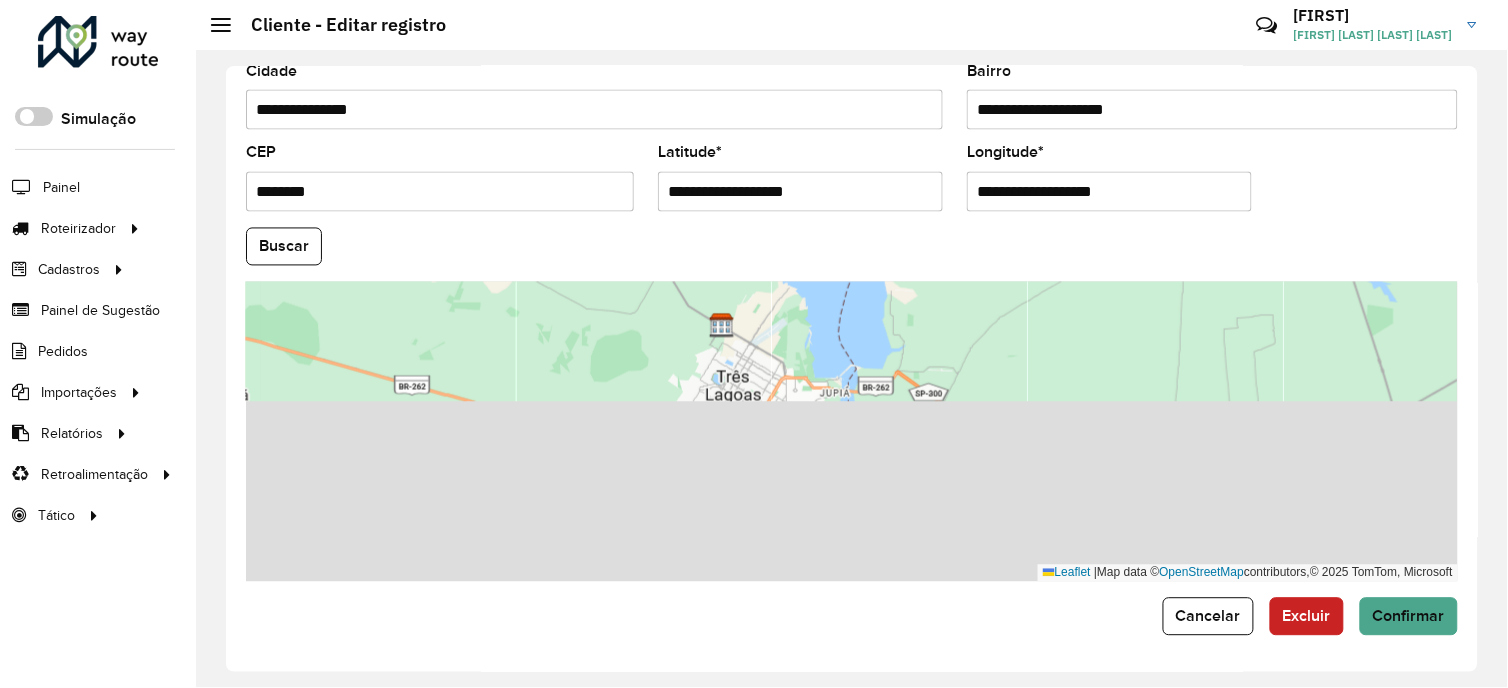 drag, startPoint x: 867, startPoint y: 518, endPoint x: 795, endPoint y: 328, distance: 203.18465 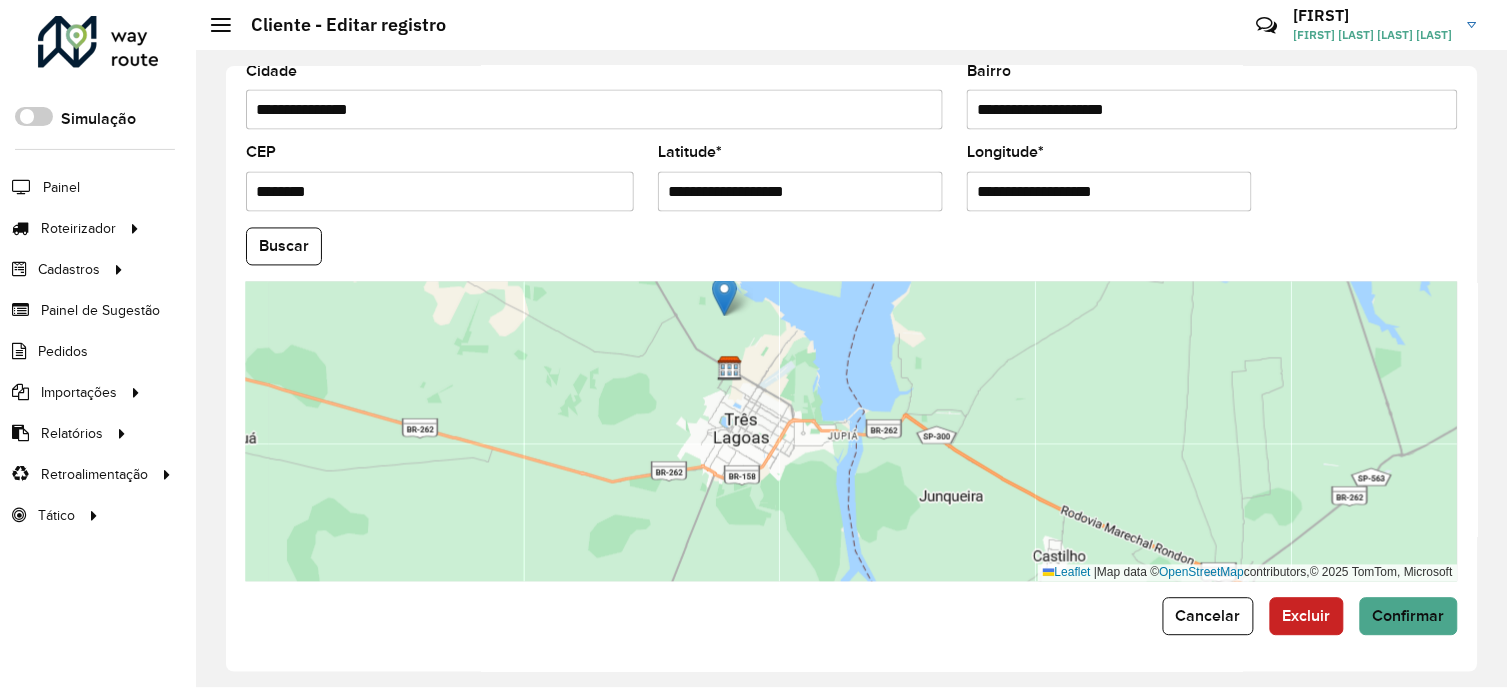 drag, startPoint x: 795, startPoint y: 330, endPoint x: 803, endPoint y: 373, distance: 43.737854 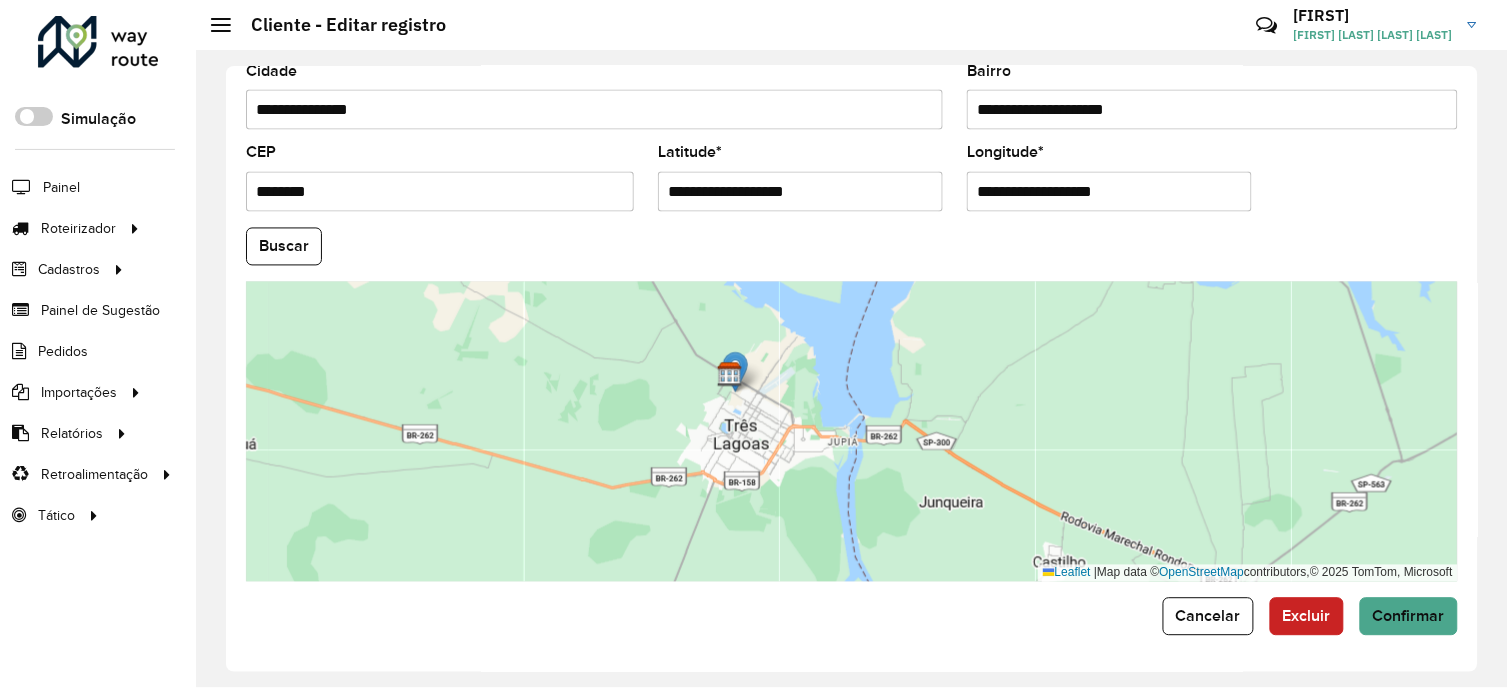 drag, startPoint x: 730, startPoint y: 296, endPoint x: 741, endPoint y: 366, distance: 70.85902 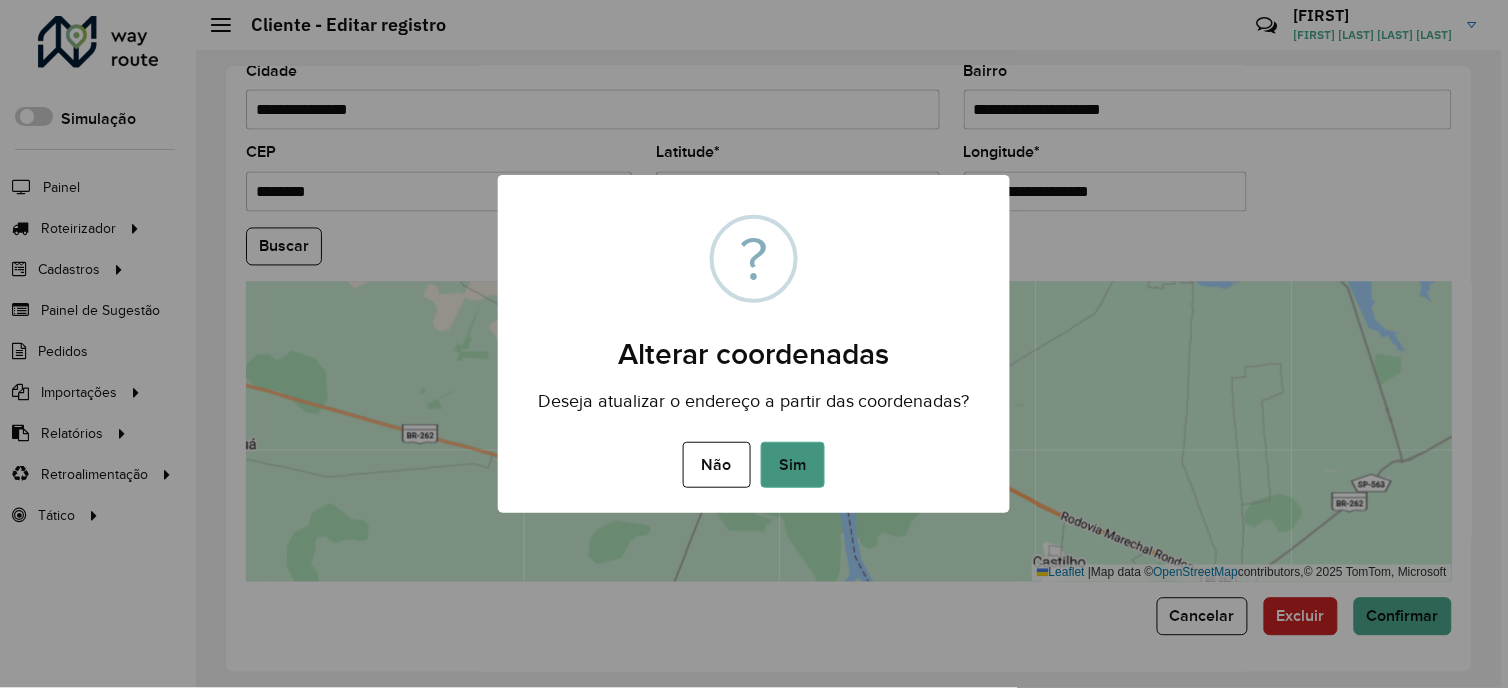 click on "Sim" at bounding box center [793, 465] 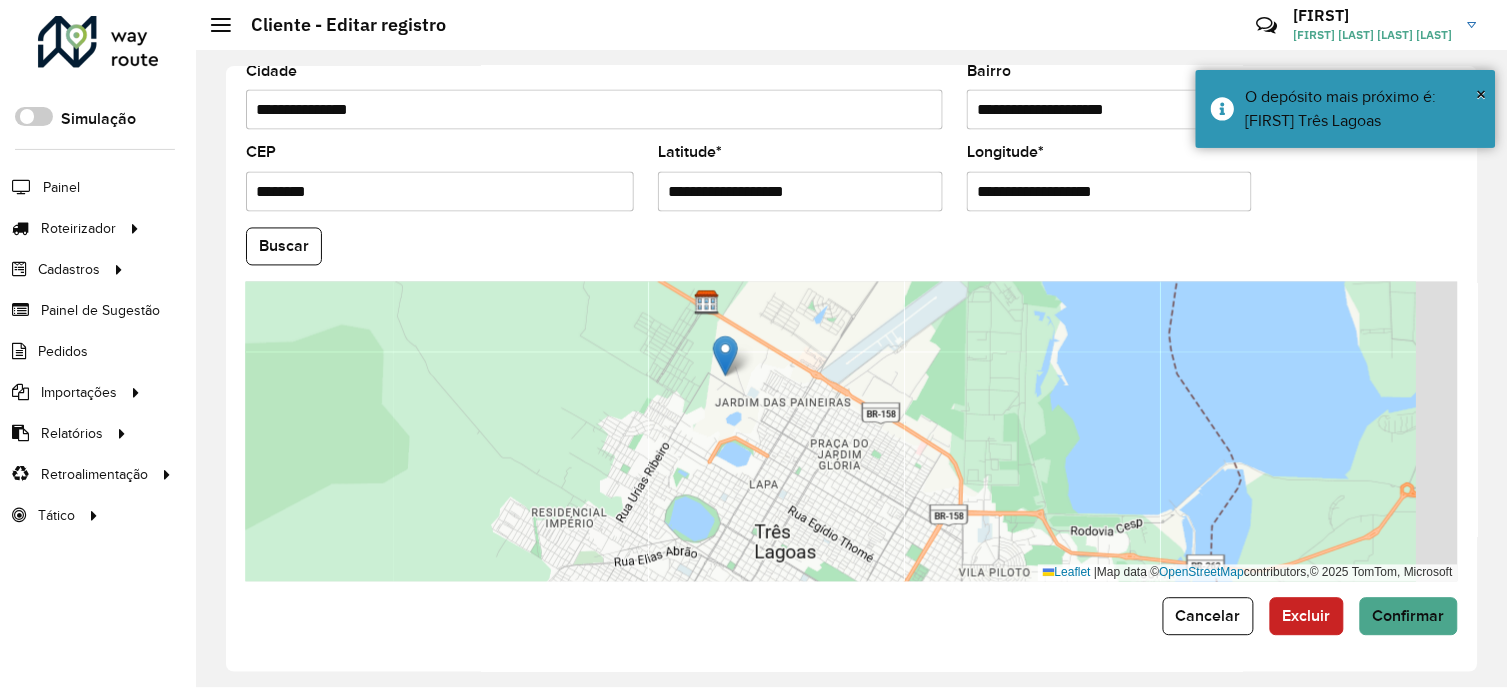 drag, startPoint x: 910, startPoint y: 544, endPoint x: 853, endPoint y: 470, distance: 93.40771 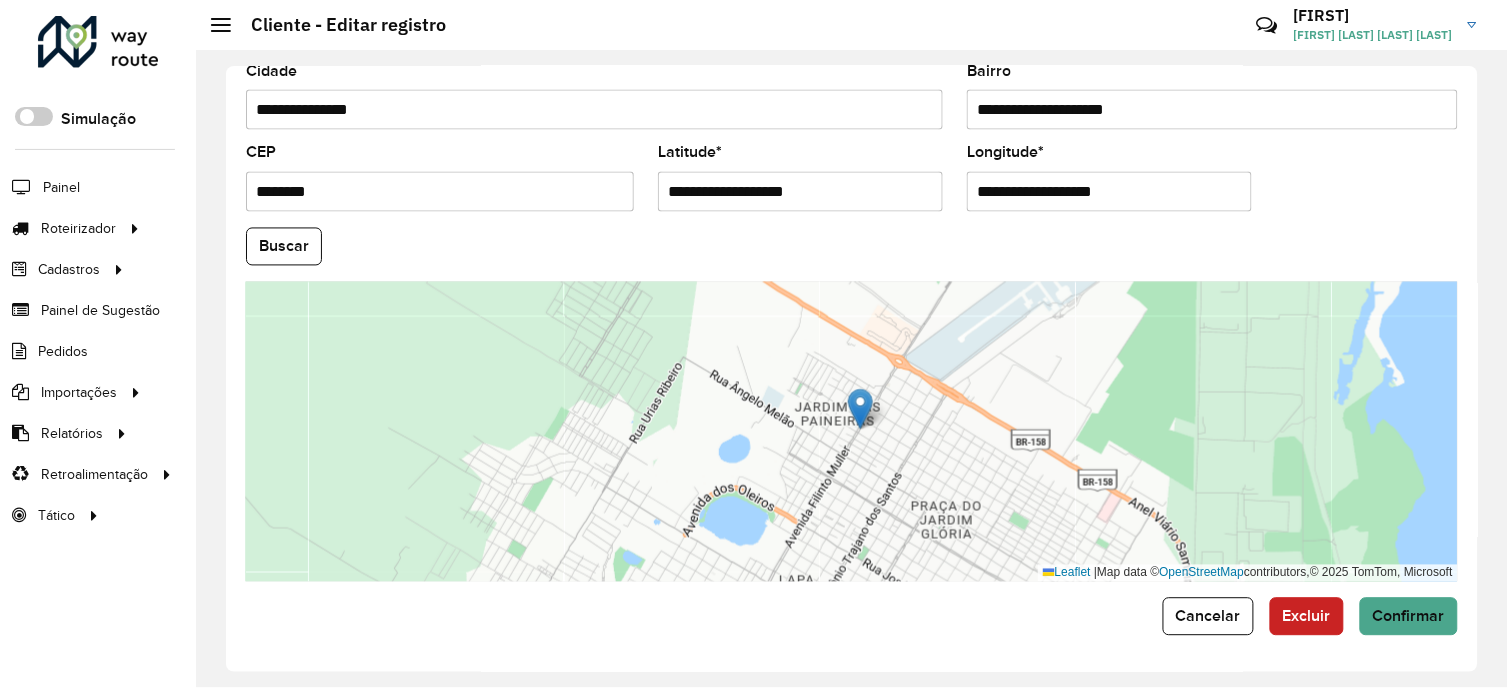 drag, startPoint x: 716, startPoint y: 352, endPoint x: 860, endPoint y: 417, distance: 157.99051 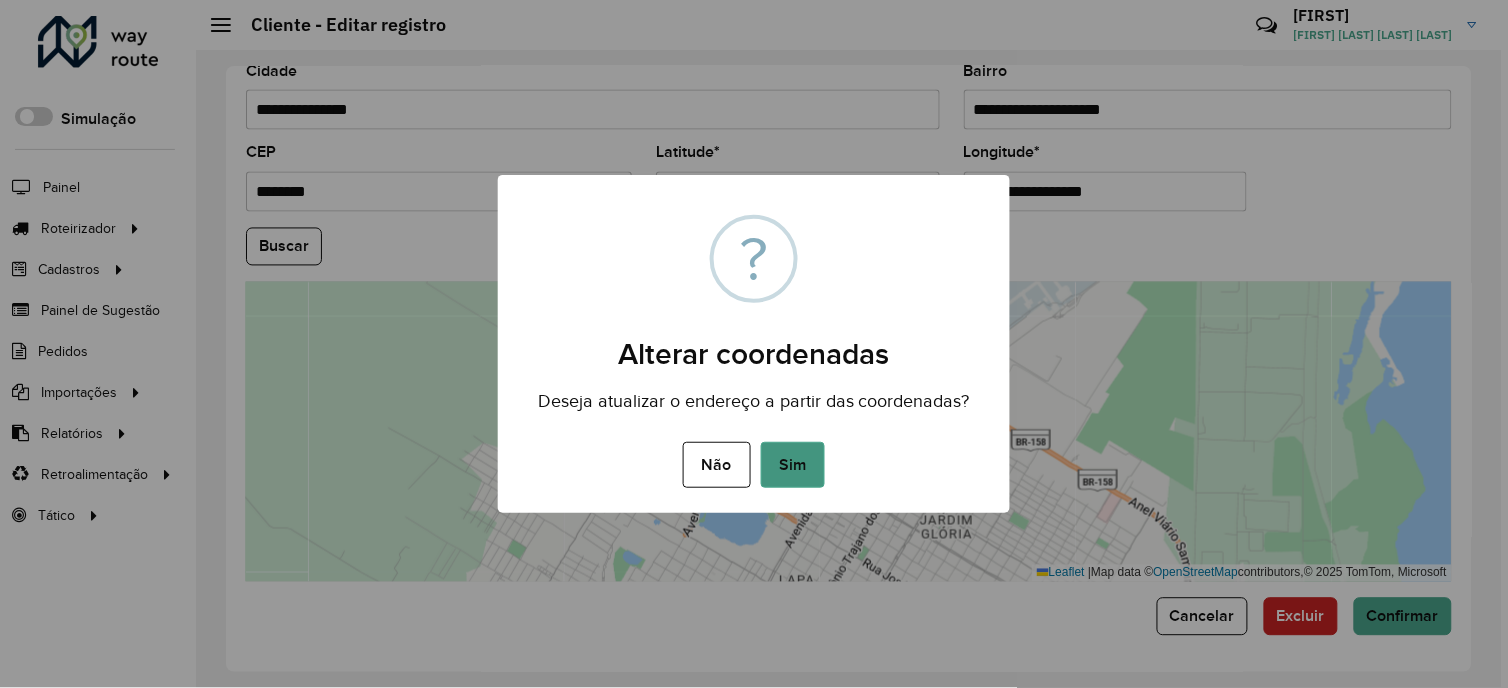 click on "Sim" at bounding box center [793, 465] 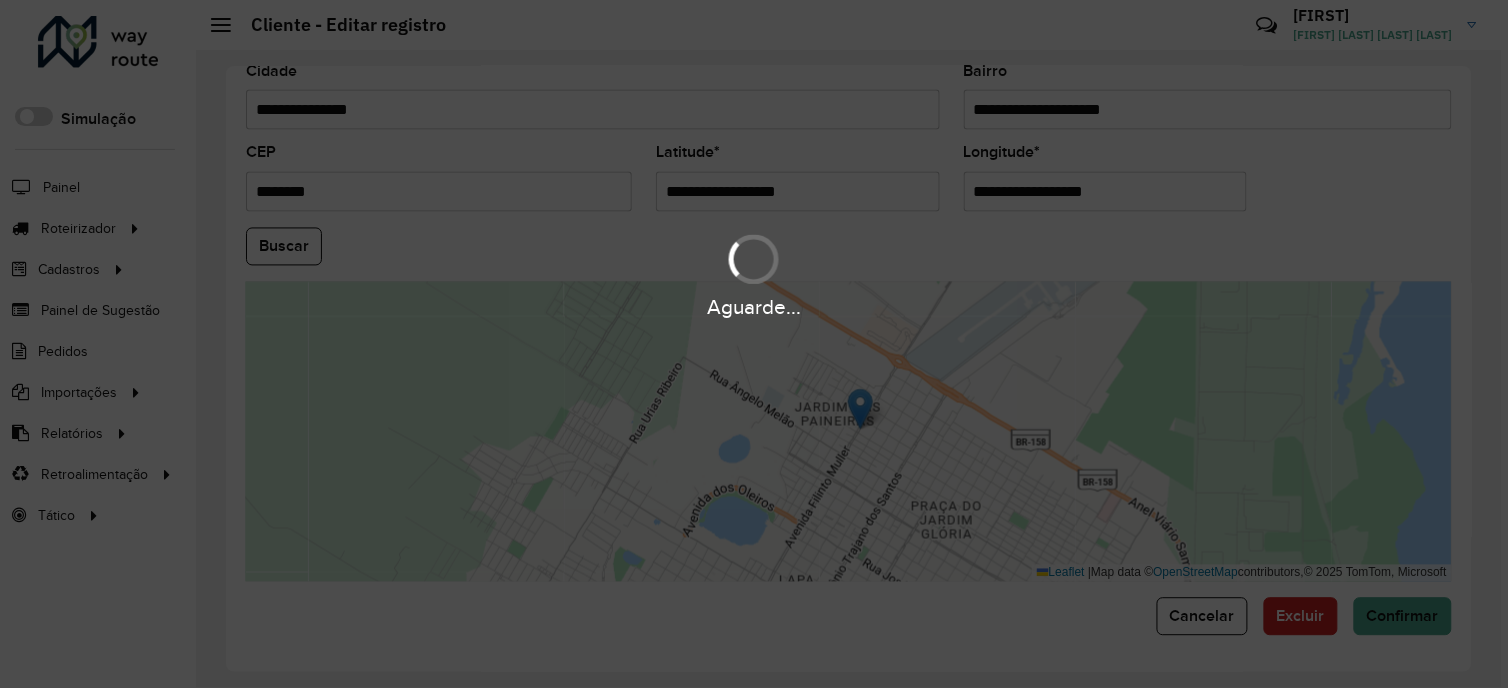 click on "Aguarde..." at bounding box center [754, 344] 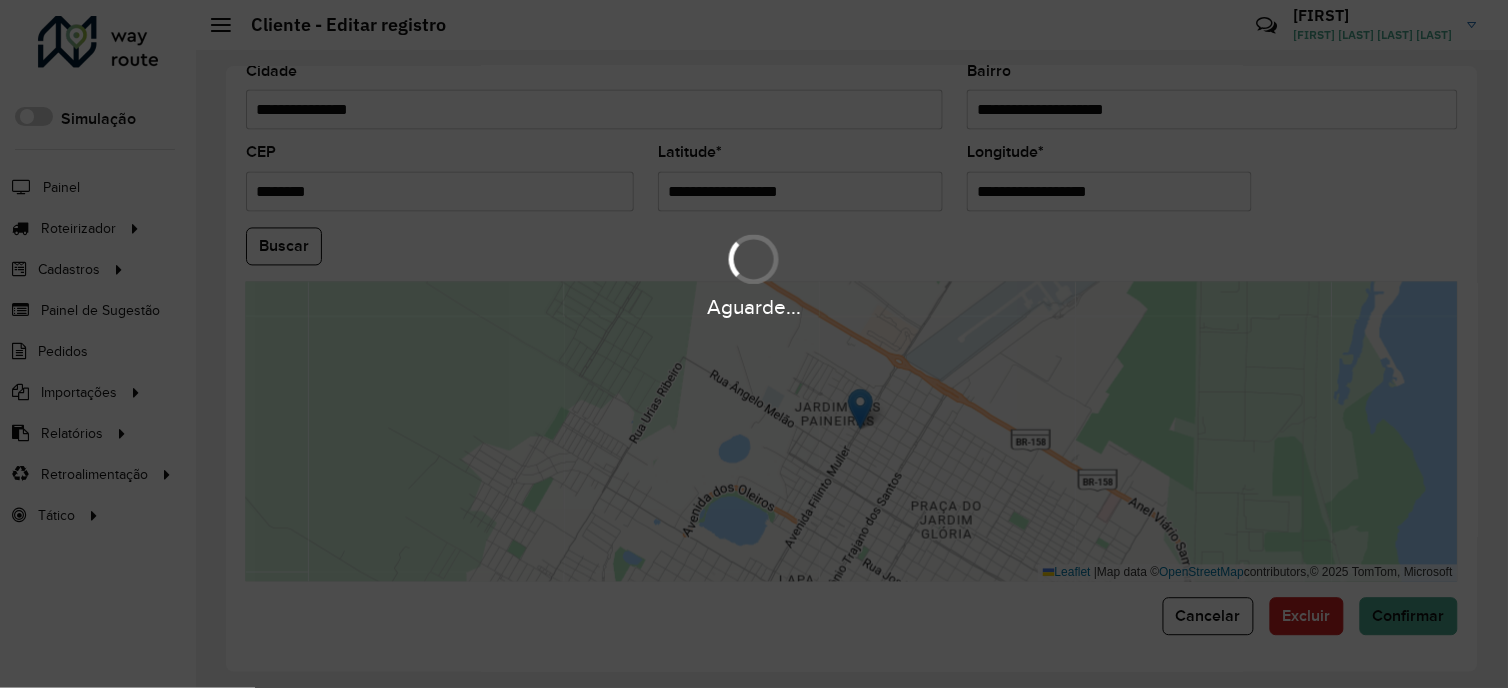 click on "Aguarde..." at bounding box center [754, 344] 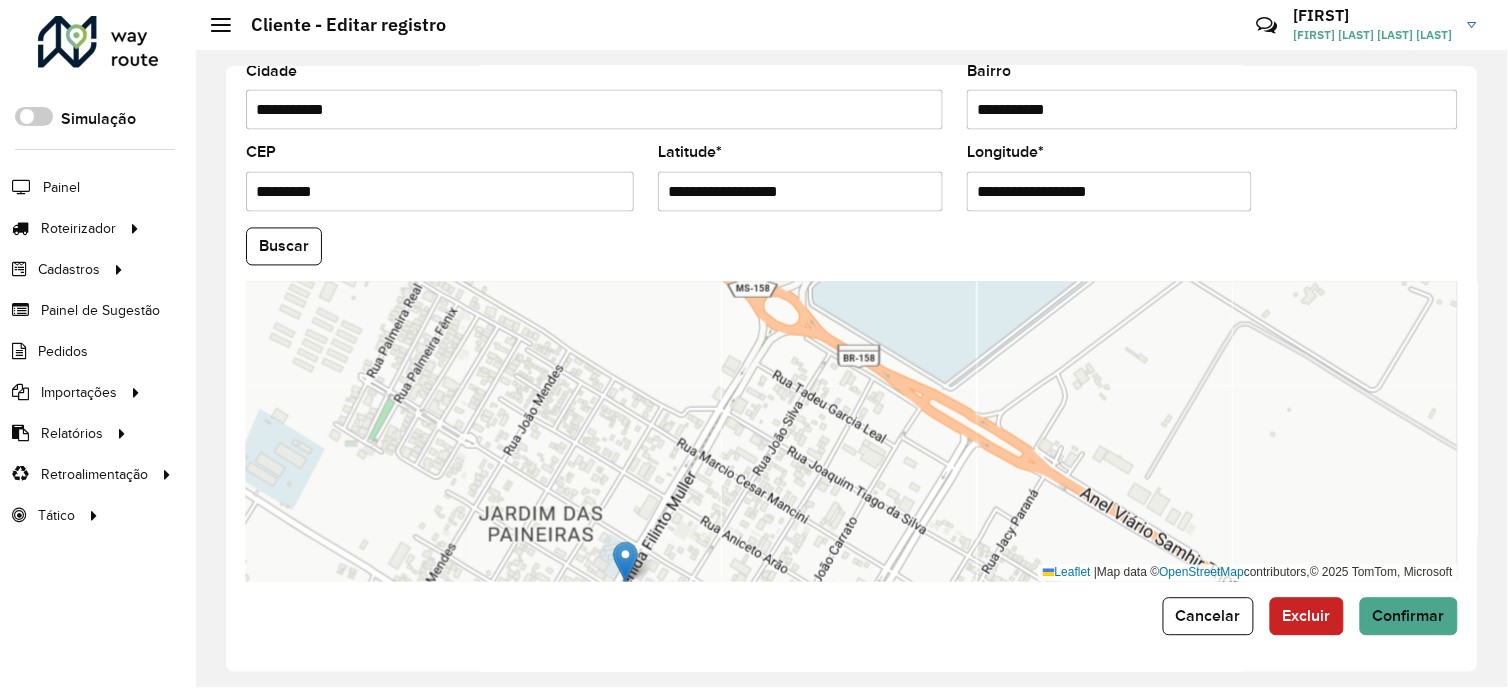 drag, startPoint x: 892, startPoint y: 431, endPoint x: 748, endPoint y: 530, distance: 174.7484 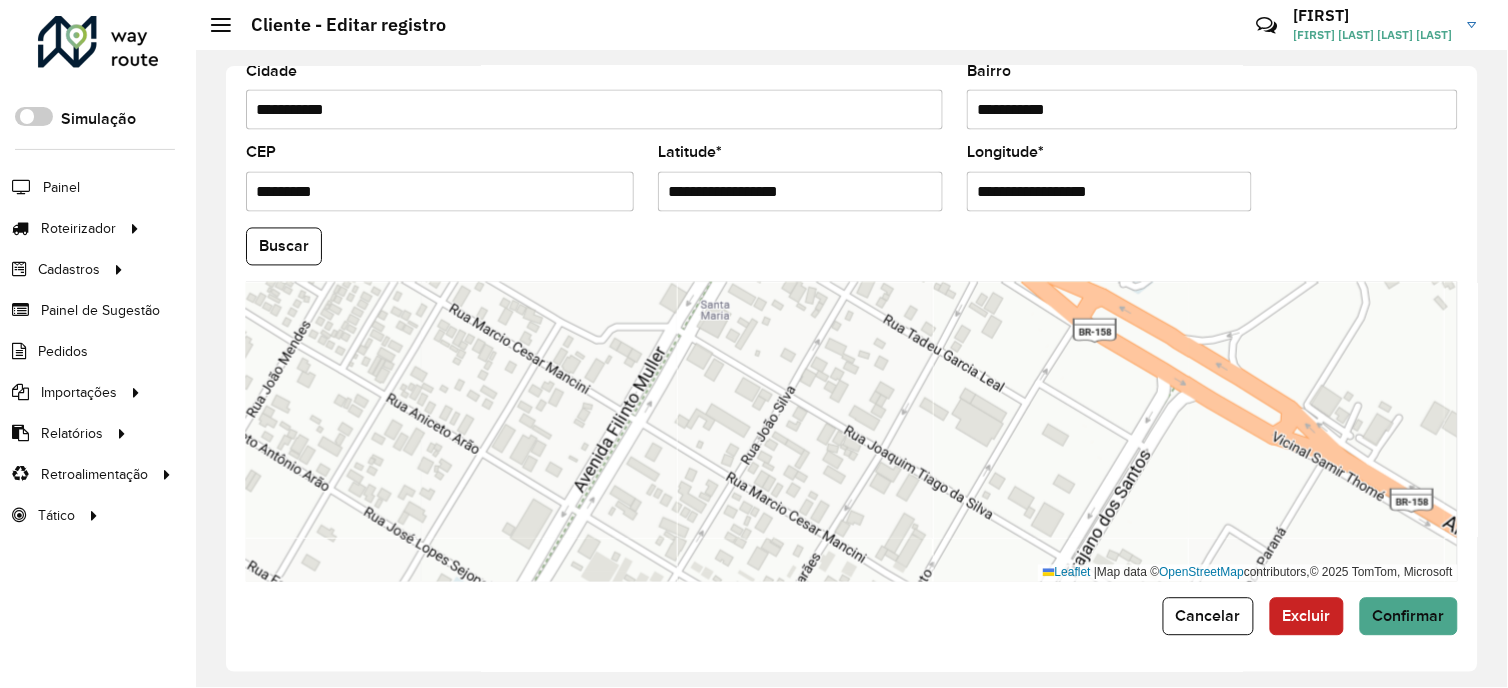 drag, startPoint x: 732, startPoint y: 411, endPoint x: 751, endPoint y: 277, distance: 135.34032 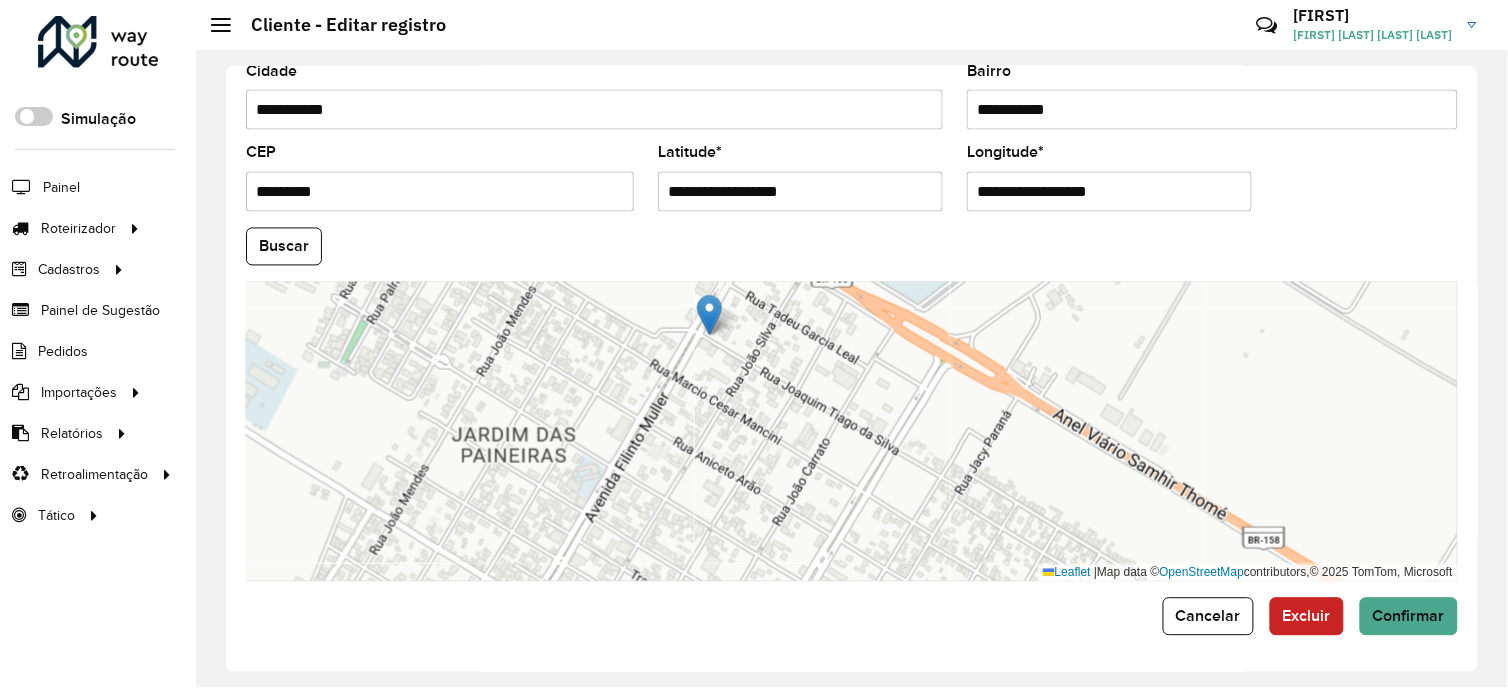 drag, startPoint x: 595, startPoint y: 478, endPoint x: 706, endPoint y: 310, distance: 201.3579 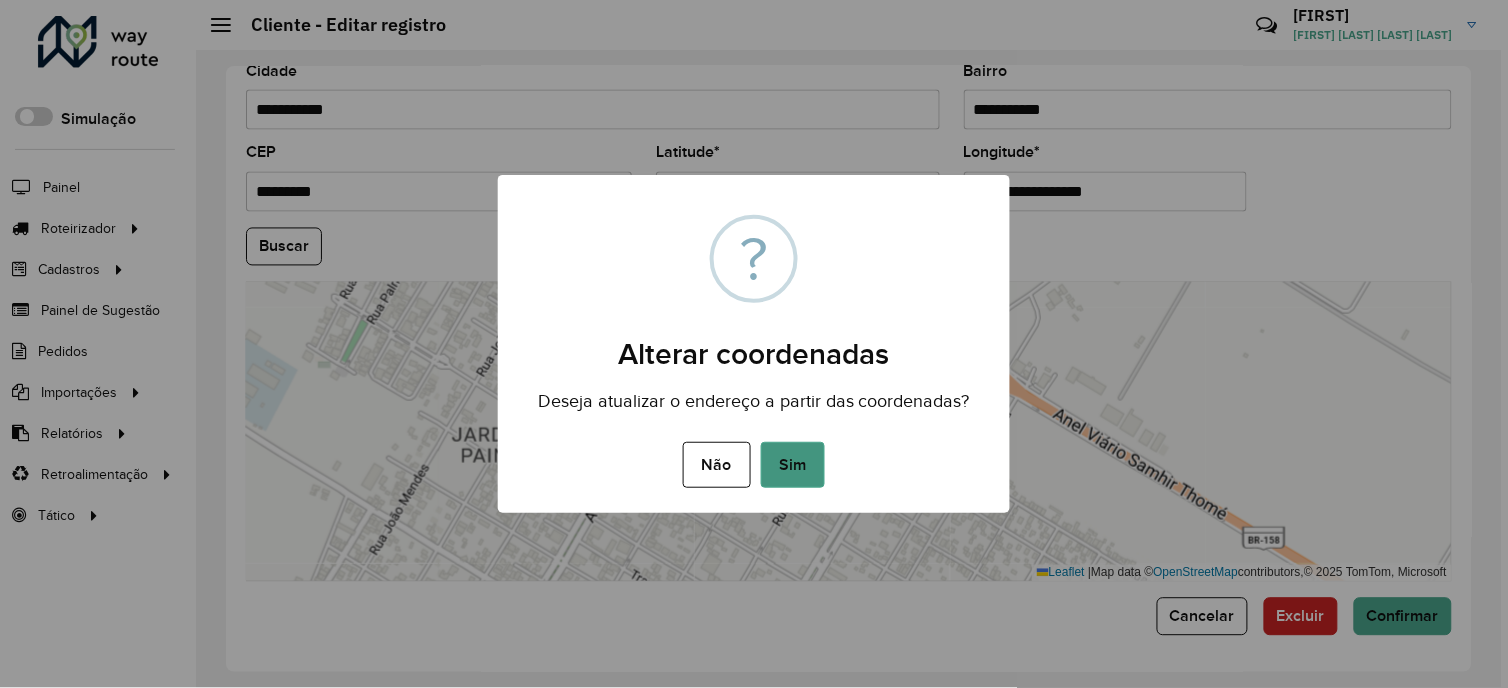 click on "Sim" at bounding box center [793, 465] 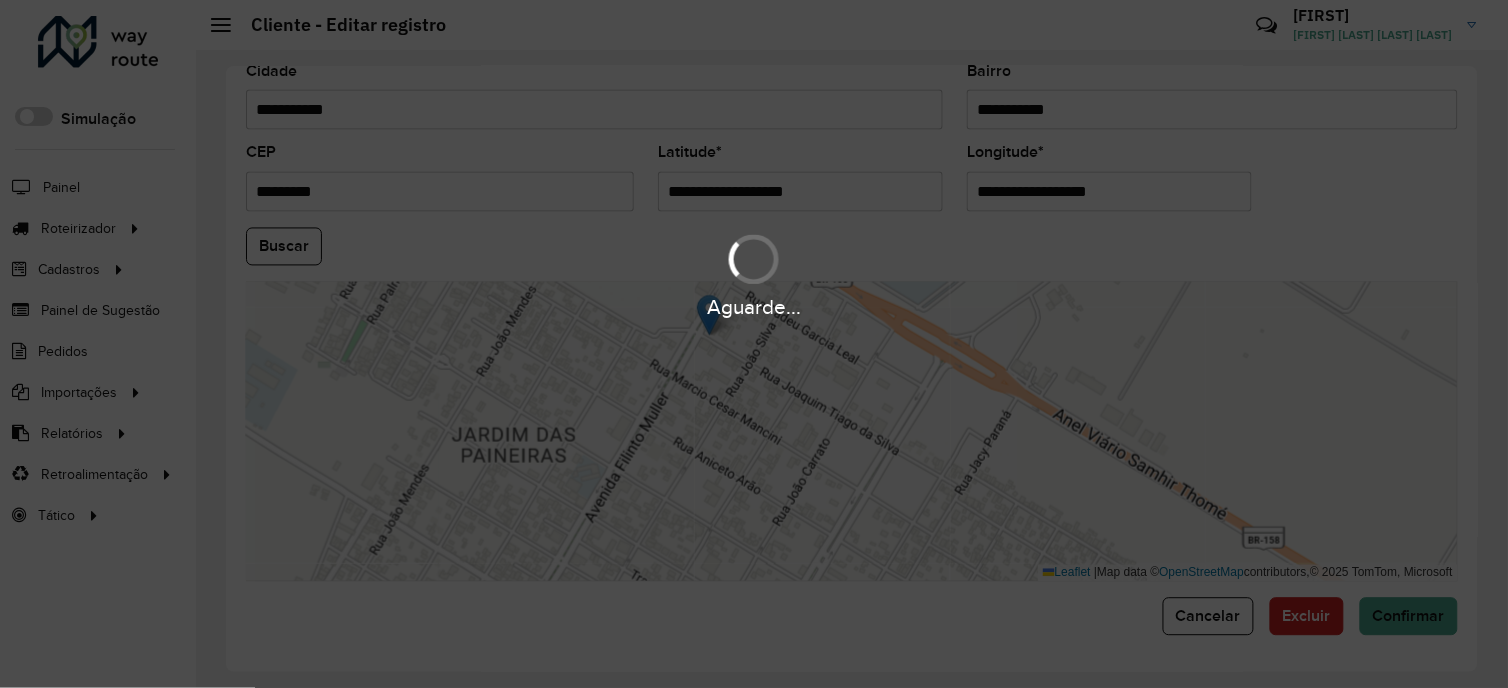 type on "**********" 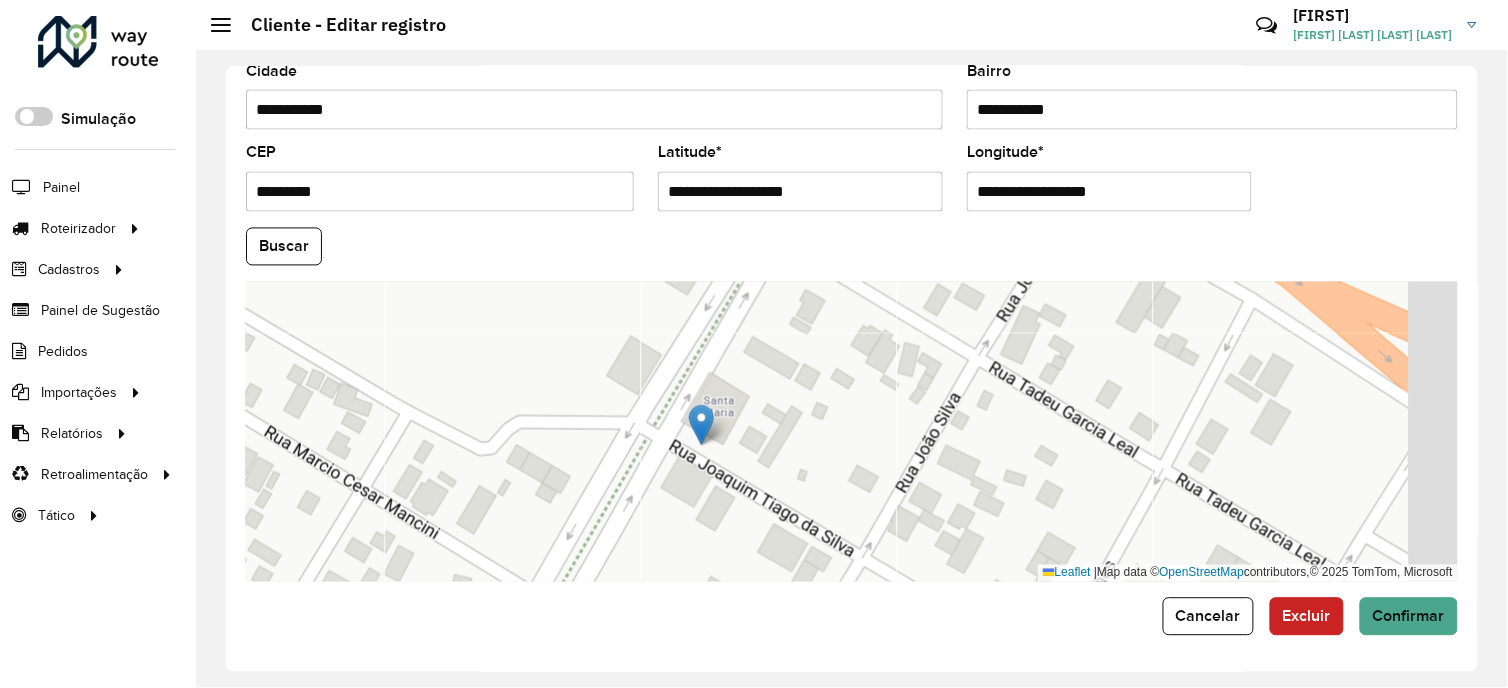 drag, startPoint x: 826, startPoint y: 381, endPoint x: 752, endPoint y: 438, distance: 93.40771 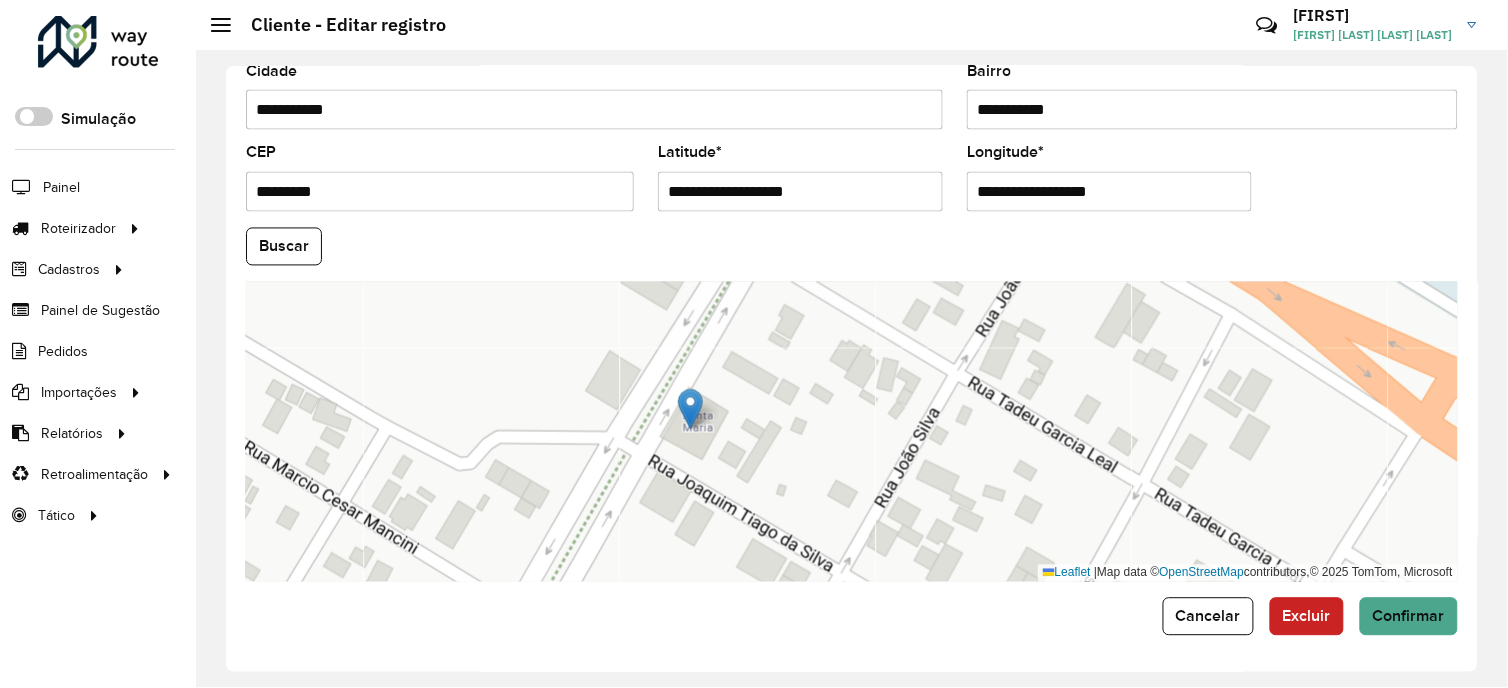 drag, startPoint x: 691, startPoint y: 434, endPoint x: 704, endPoint y: 402, distance: 34.539833 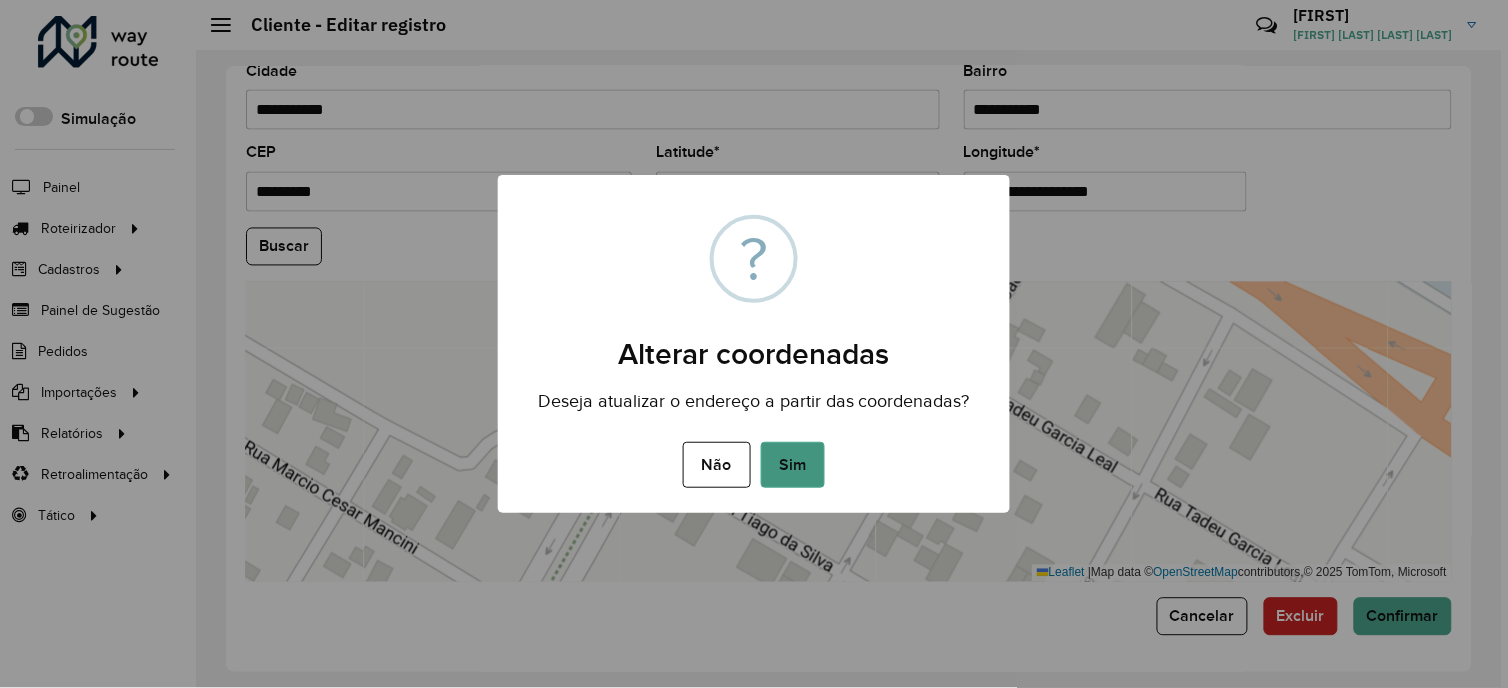 click on "Sim" at bounding box center (793, 465) 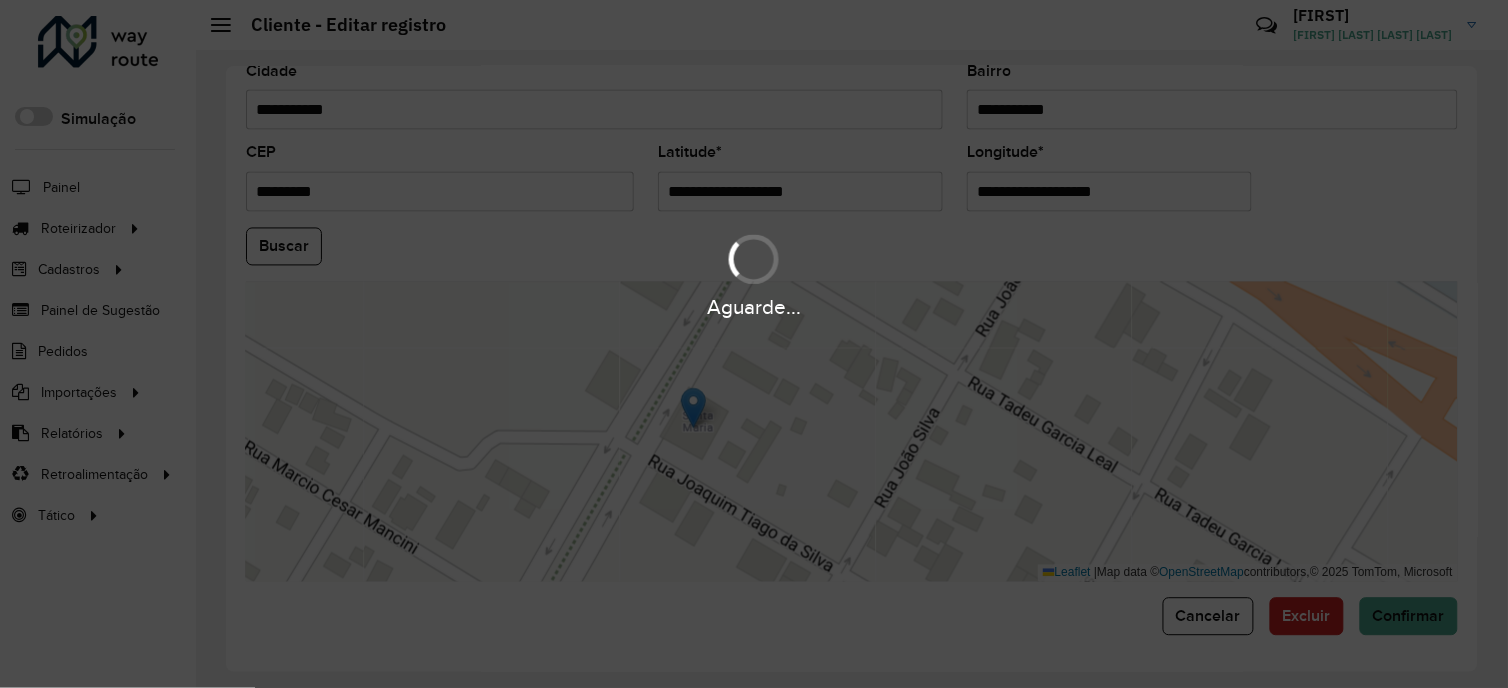 type on "**********" 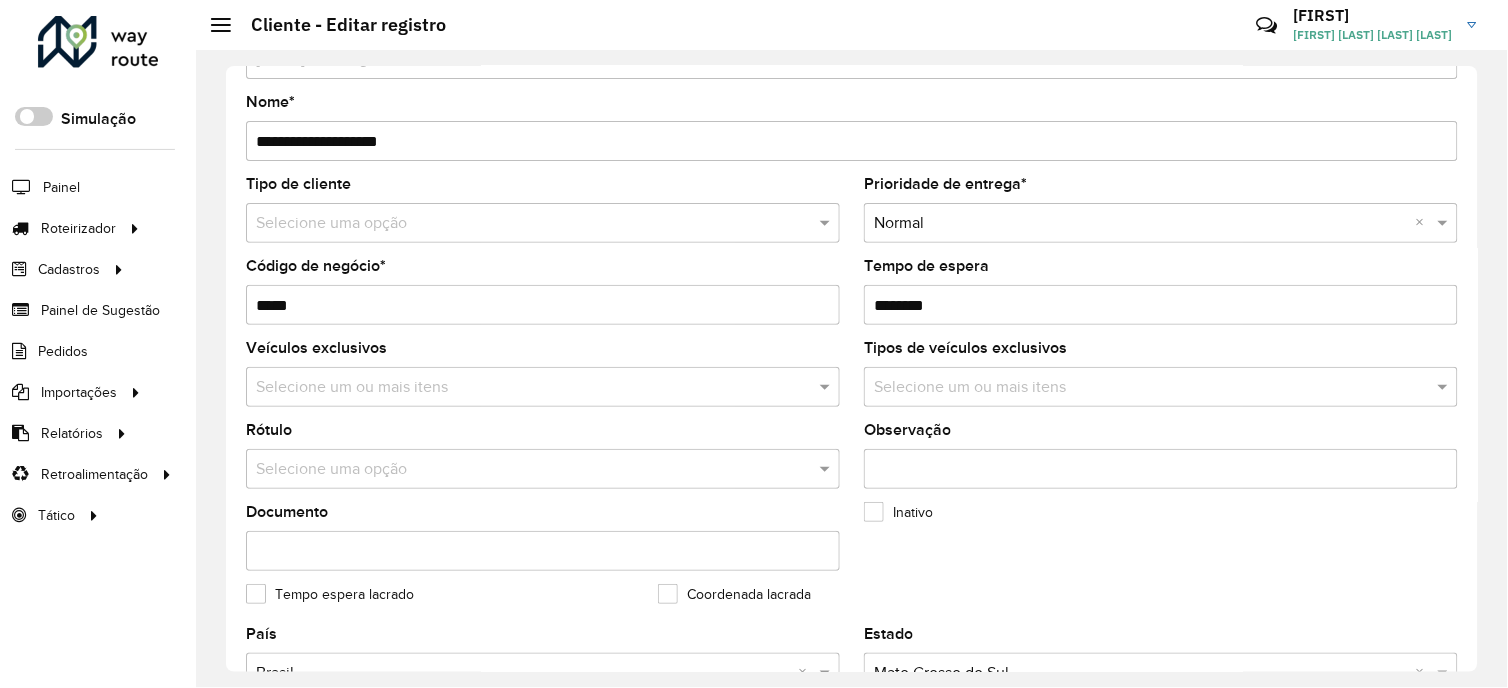 scroll, scrollTop: 25, scrollLeft: 0, axis: vertical 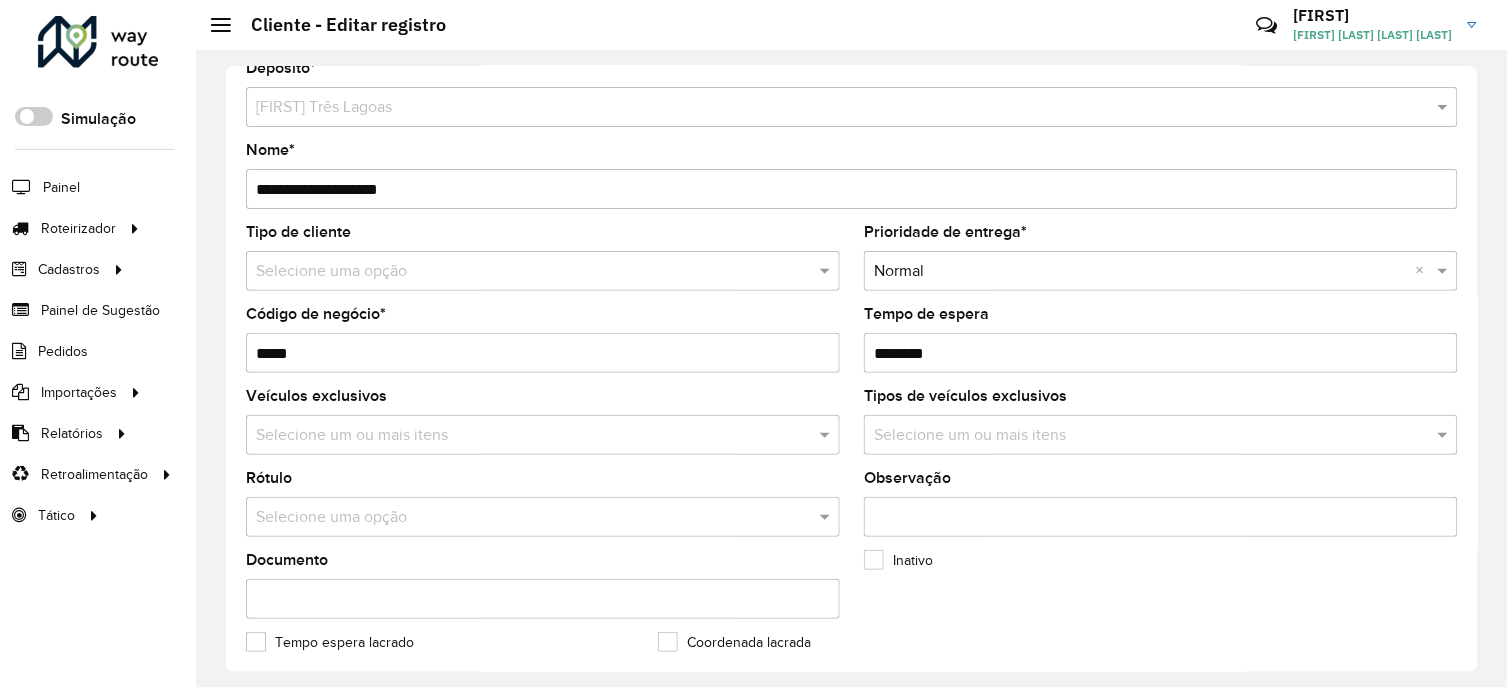 drag, startPoint x: 335, startPoint y: 352, endPoint x: 185, endPoint y: 348, distance: 150.05333 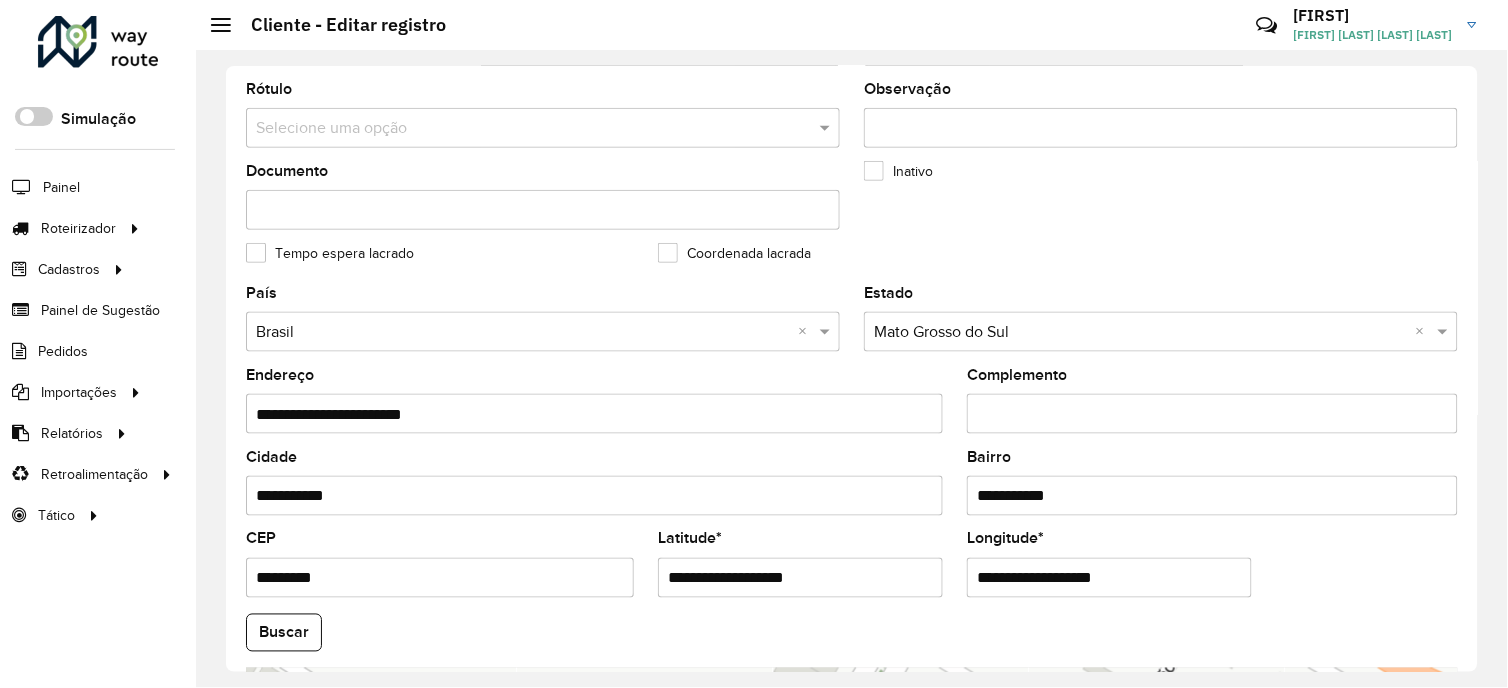 scroll, scrollTop: 444, scrollLeft: 0, axis: vertical 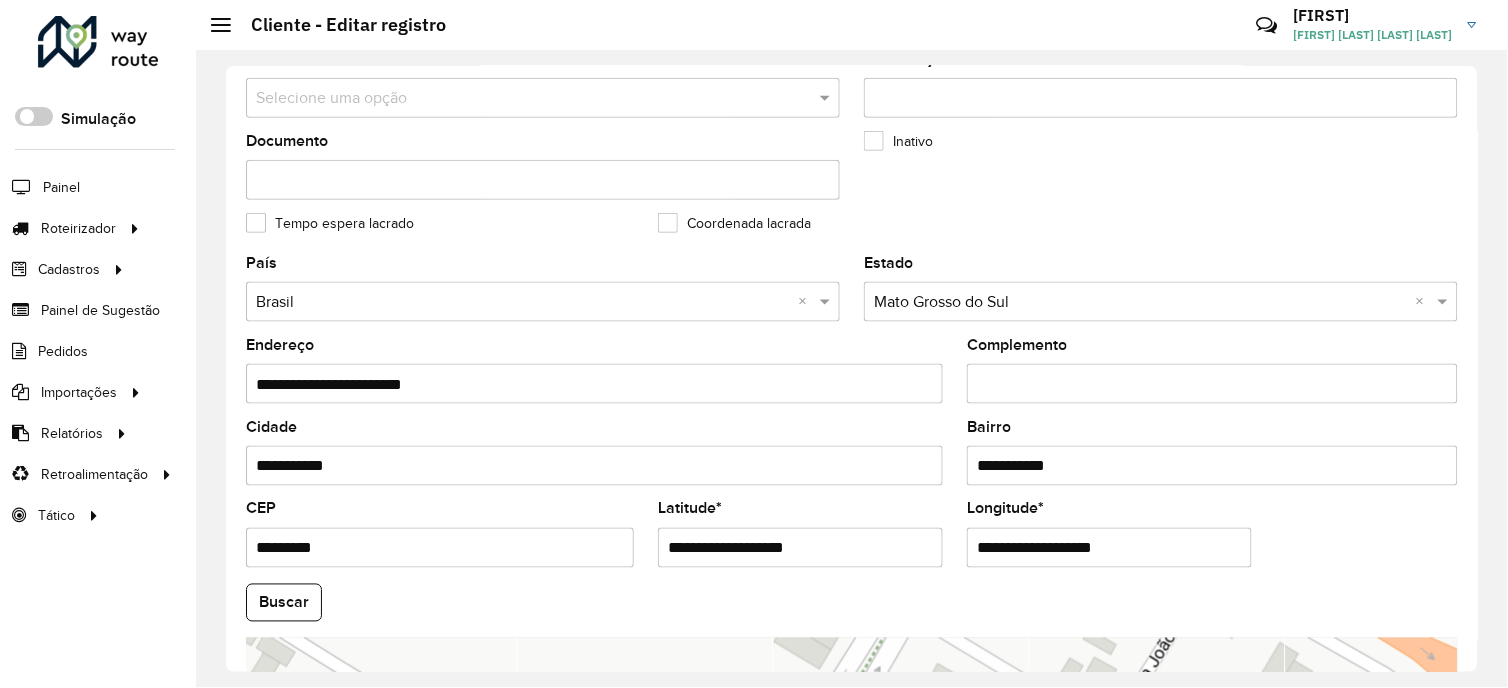 click on "**********" at bounding box center (594, 384) 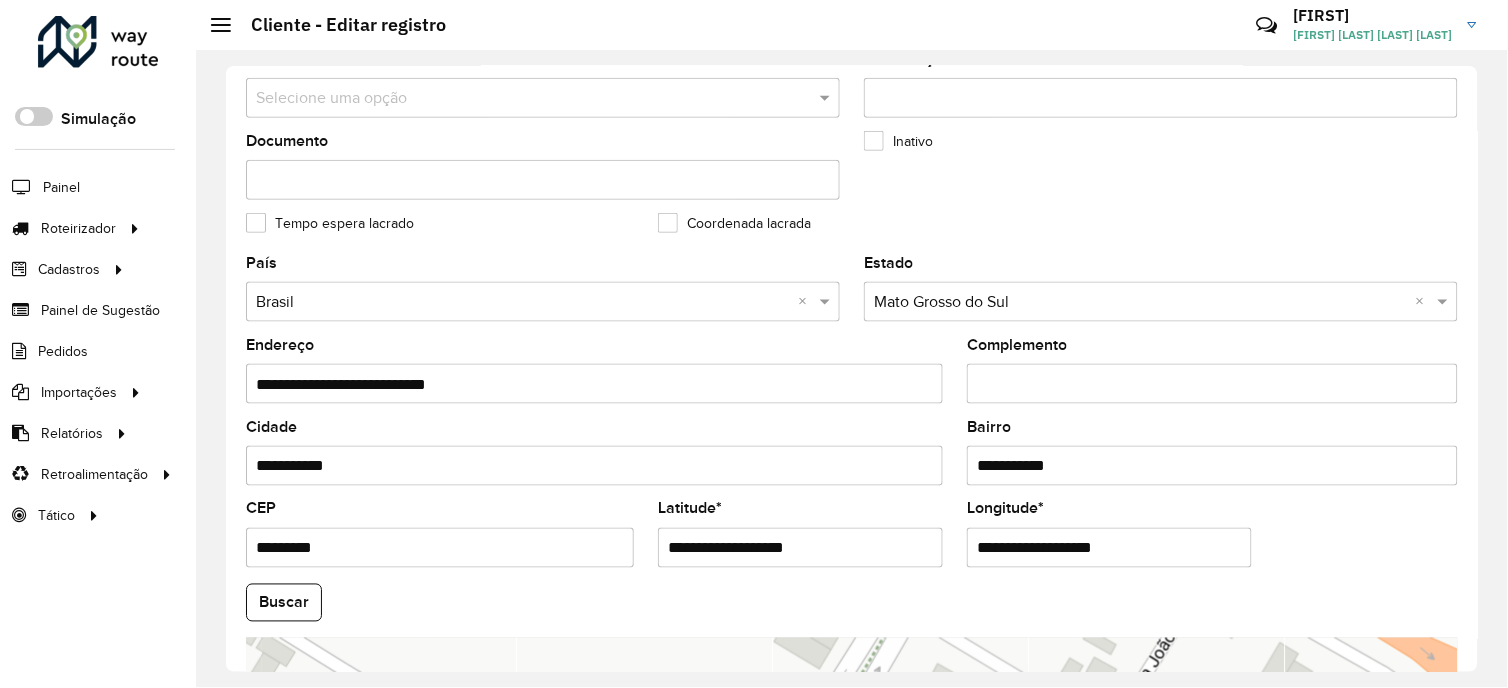 type on "**********" 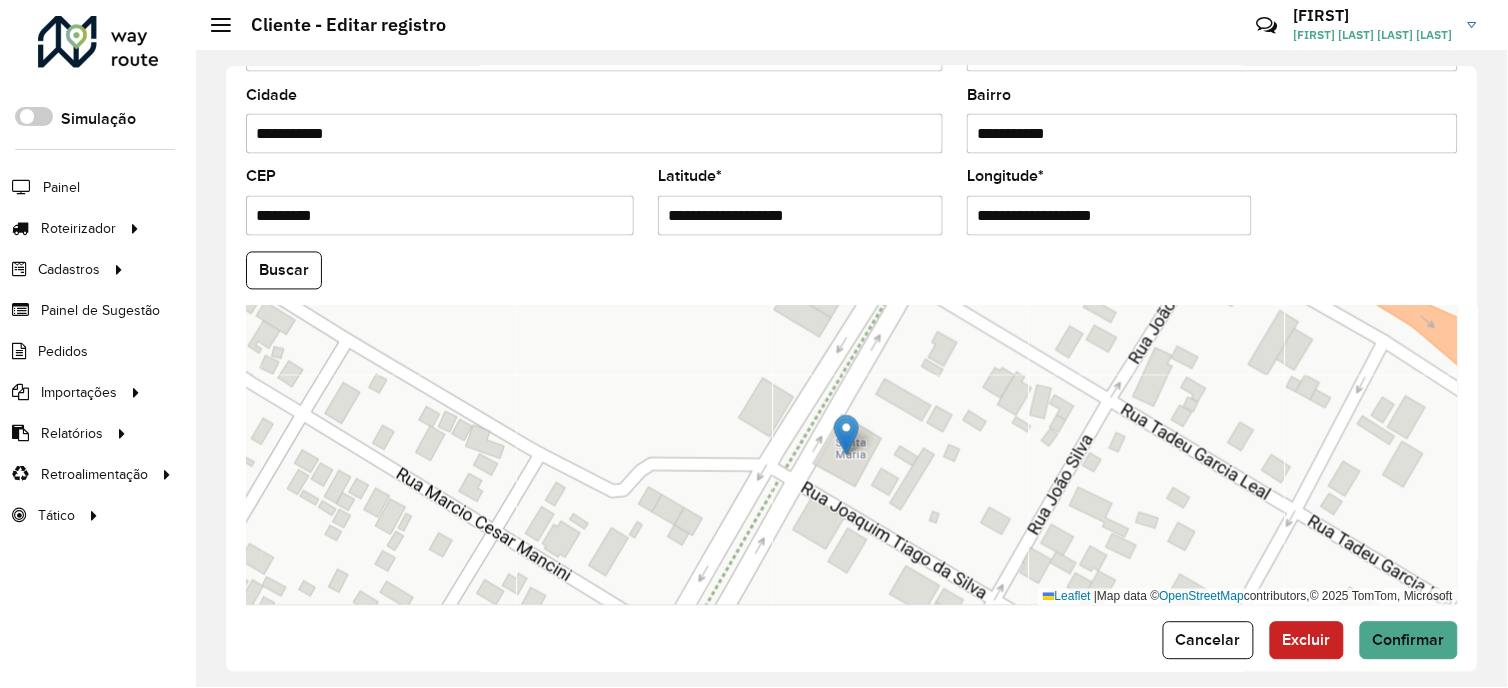 scroll, scrollTop: 777, scrollLeft: 0, axis: vertical 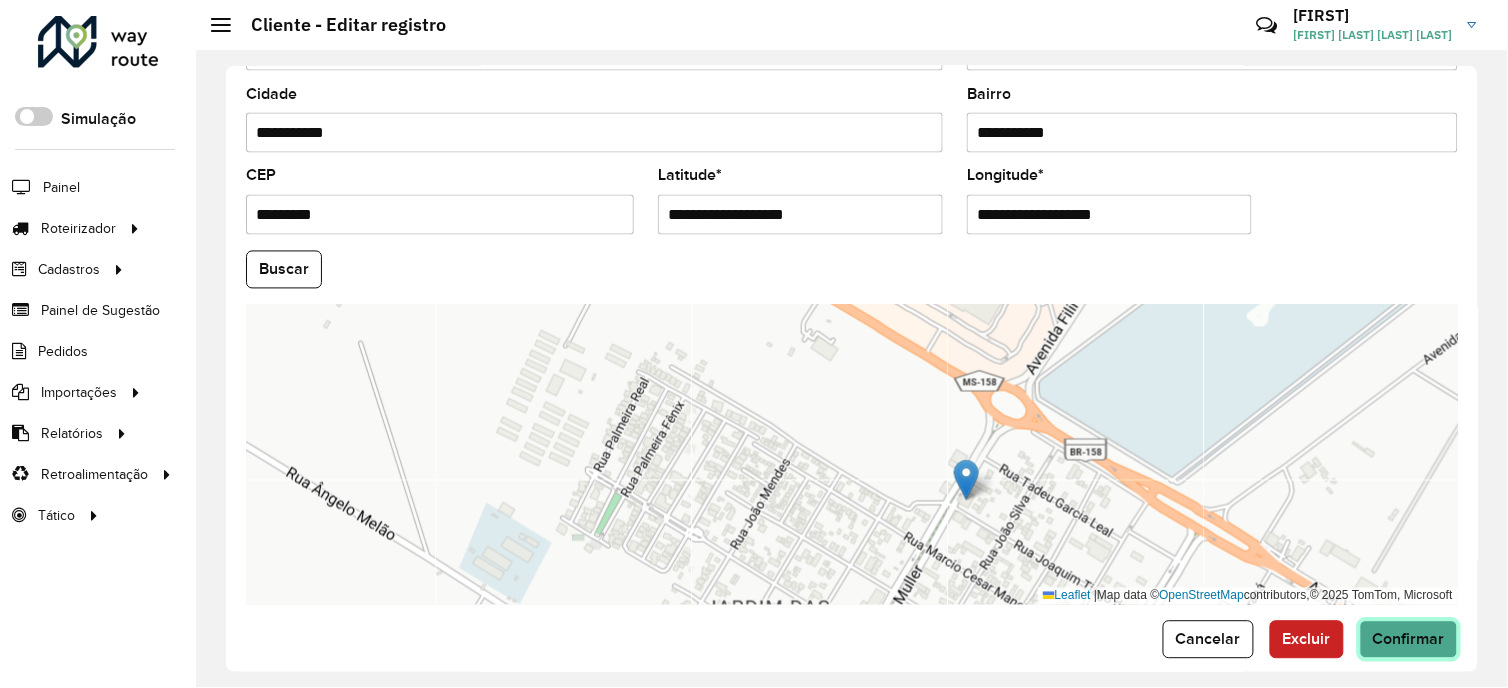 click on "Confirmar" 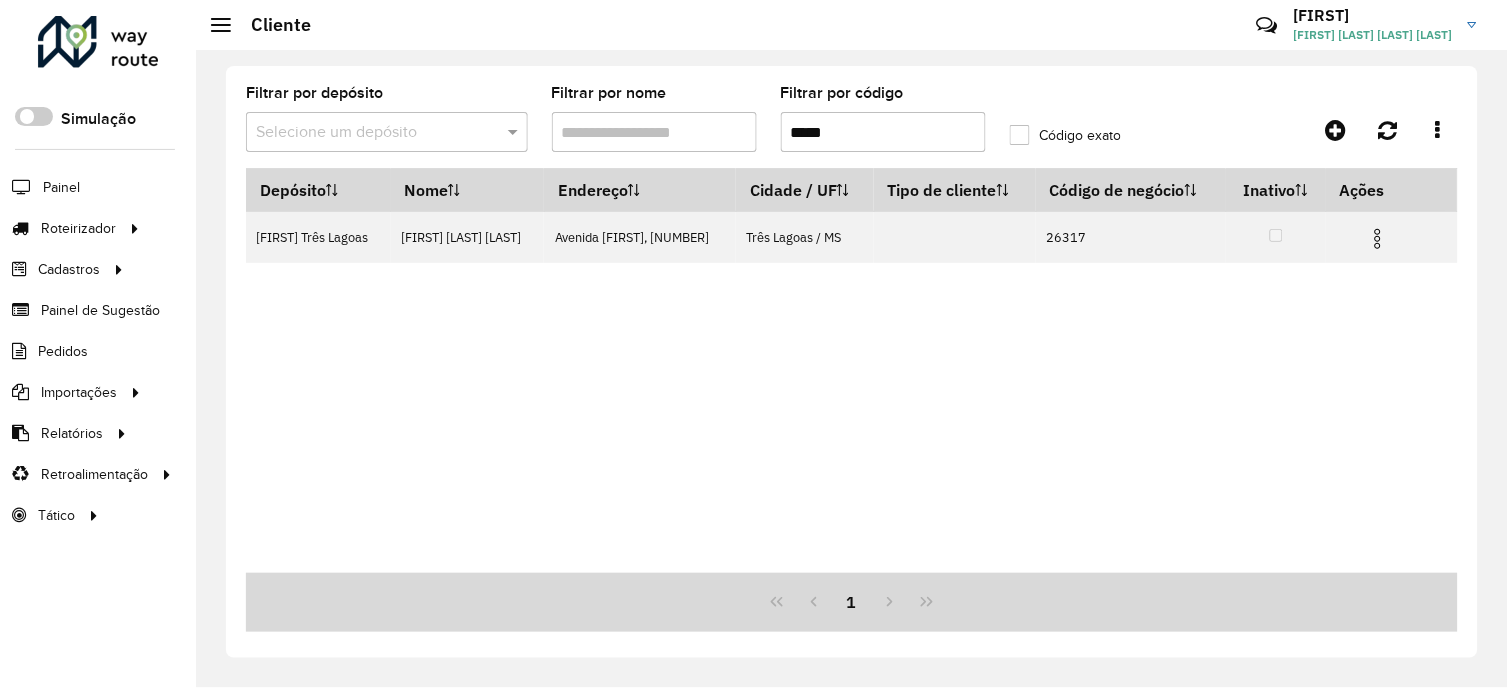 drag, startPoint x: 875, startPoint y: 120, endPoint x: 738, endPoint y: 137, distance: 138.05072 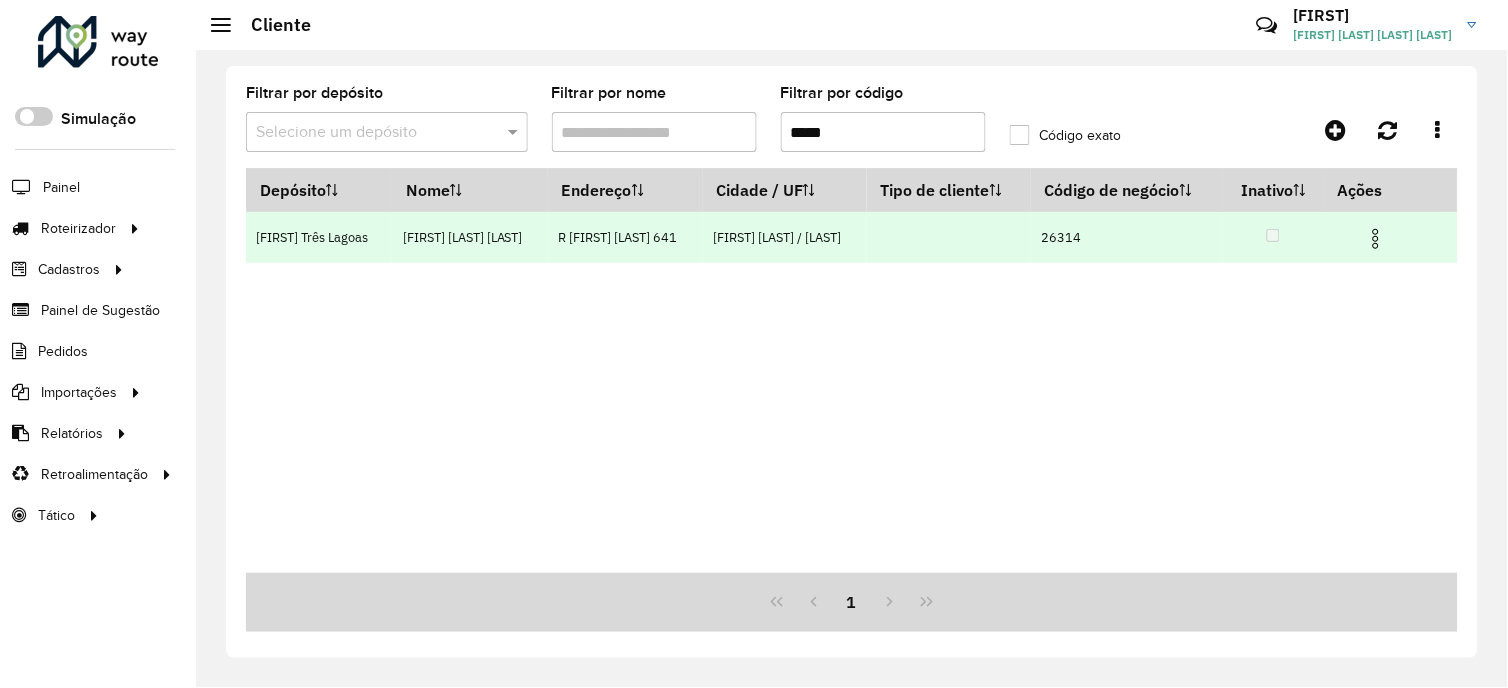 click at bounding box center (1376, 239) 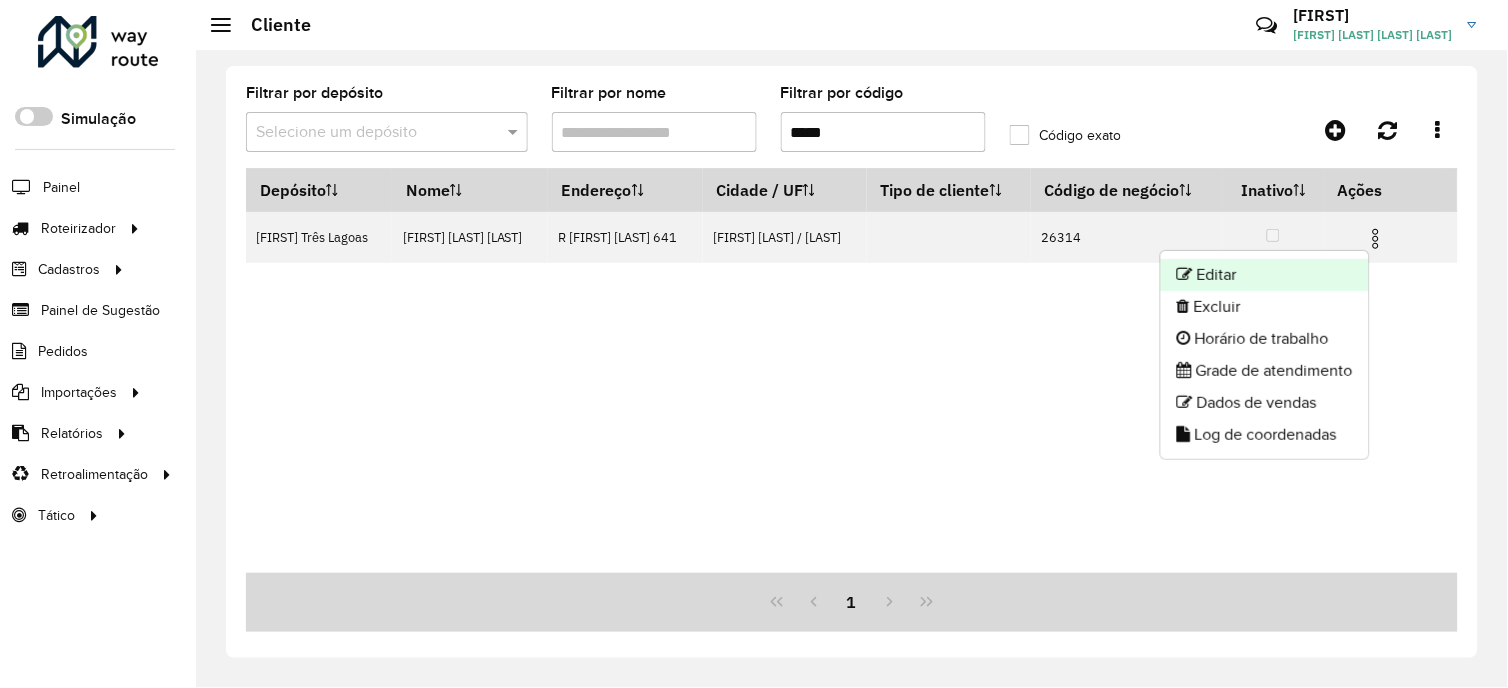 click on "Editar" 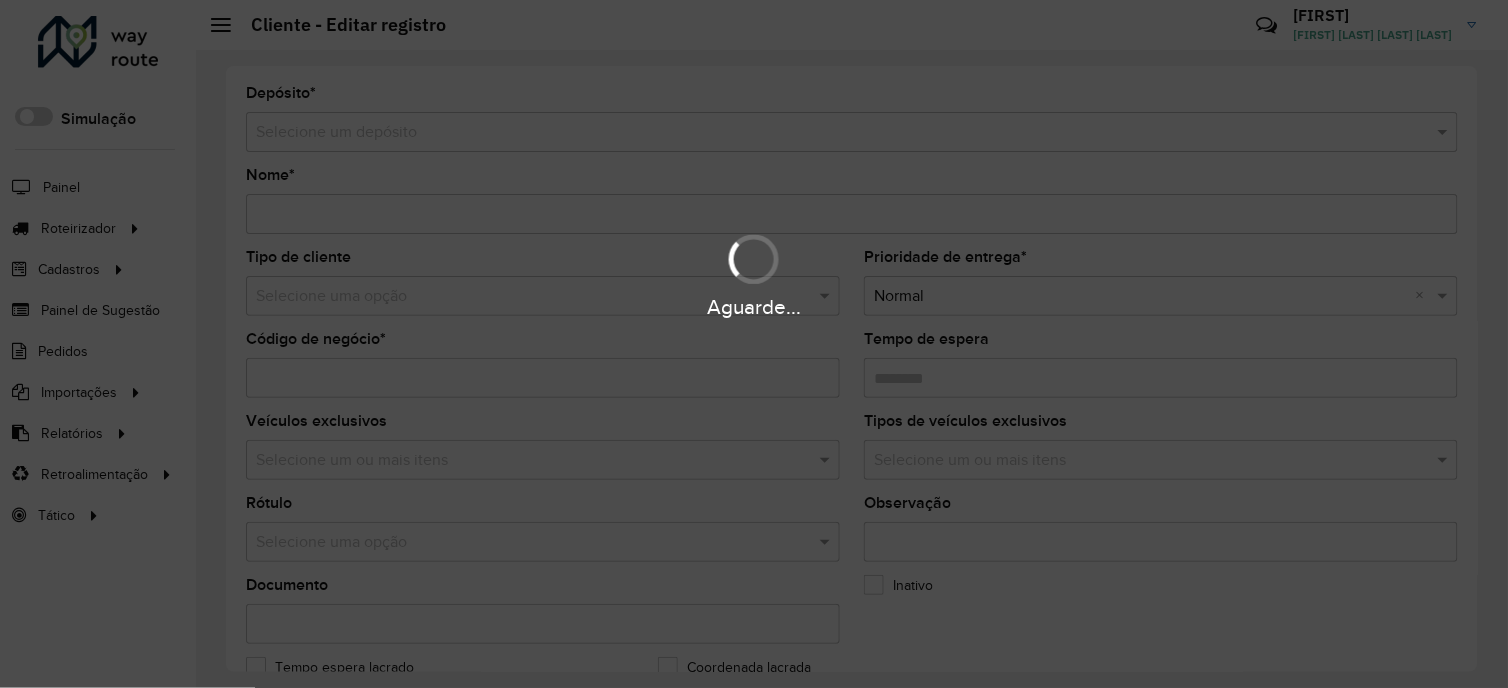 type on "**********" 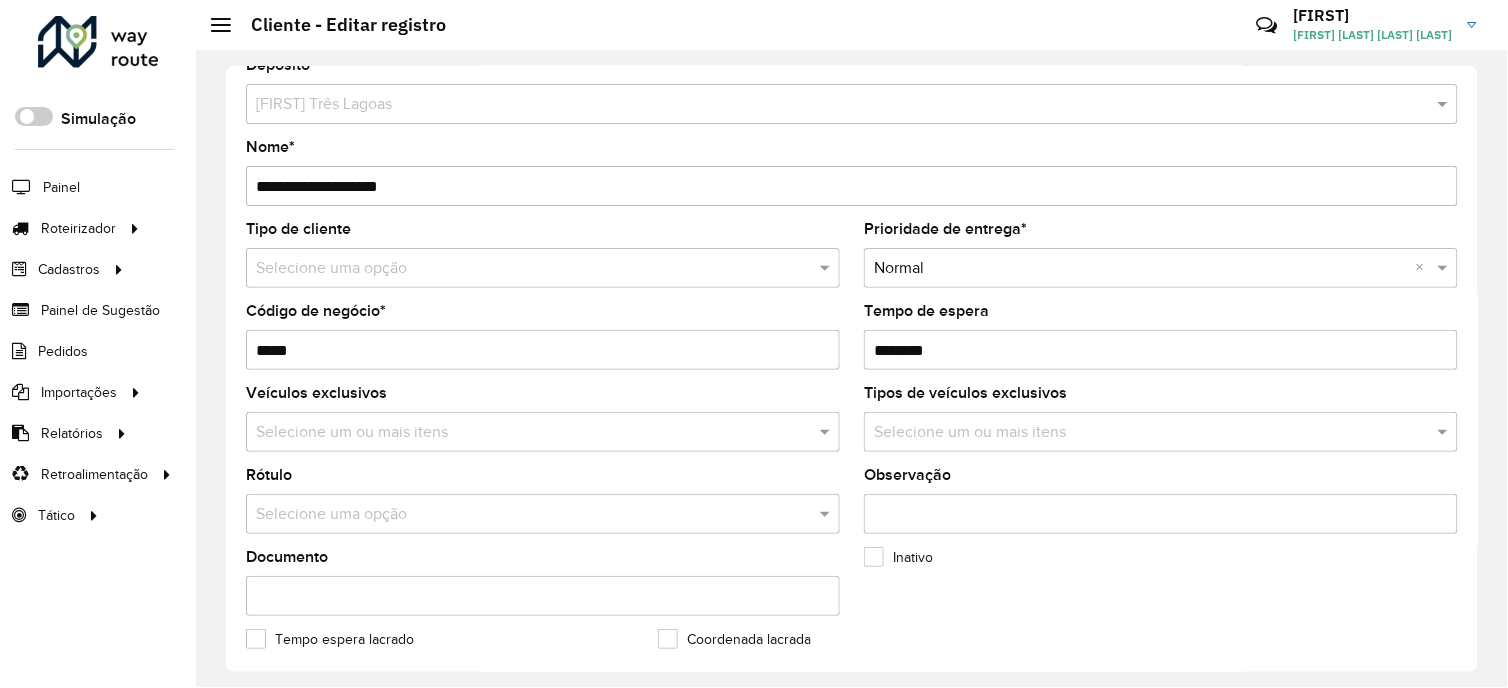 scroll, scrollTop: 0, scrollLeft: 0, axis: both 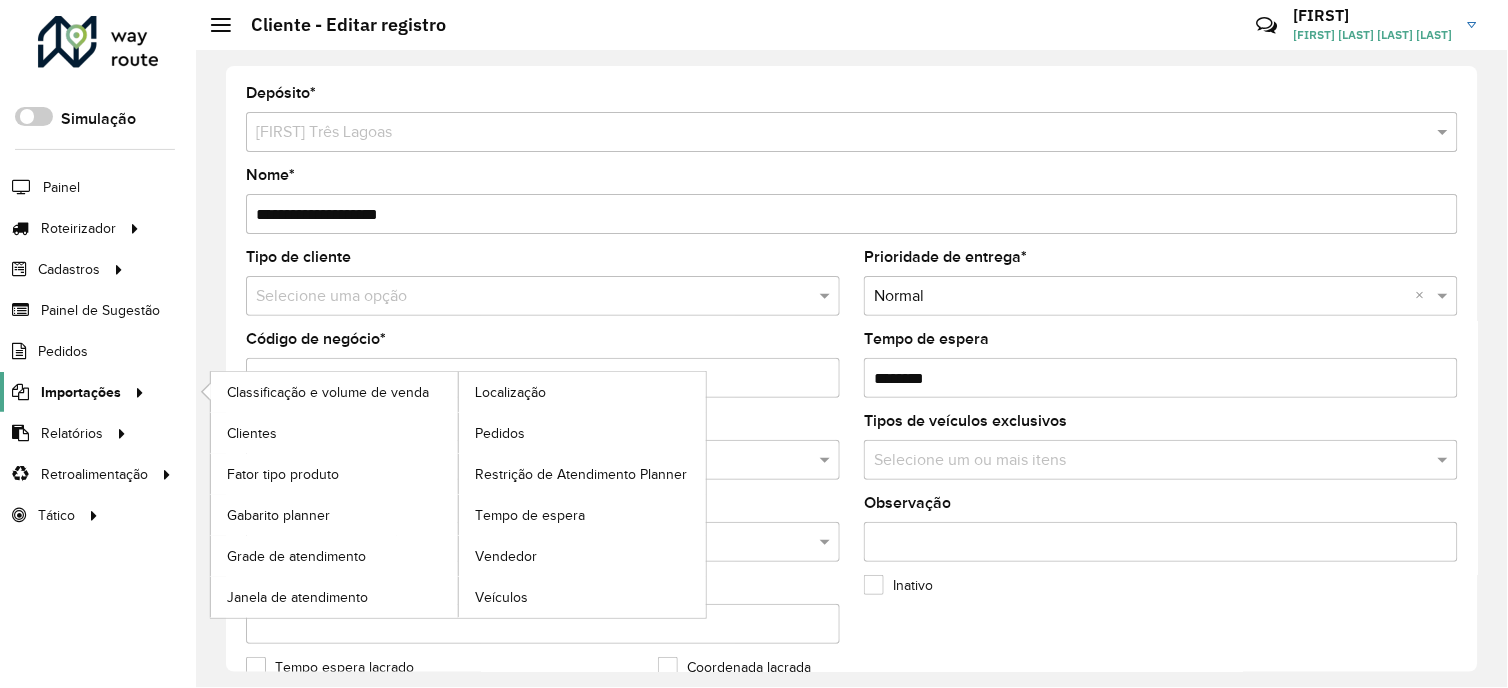 drag, startPoint x: 357, startPoint y: 385, endPoint x: 132, endPoint y: 387, distance: 225.0089 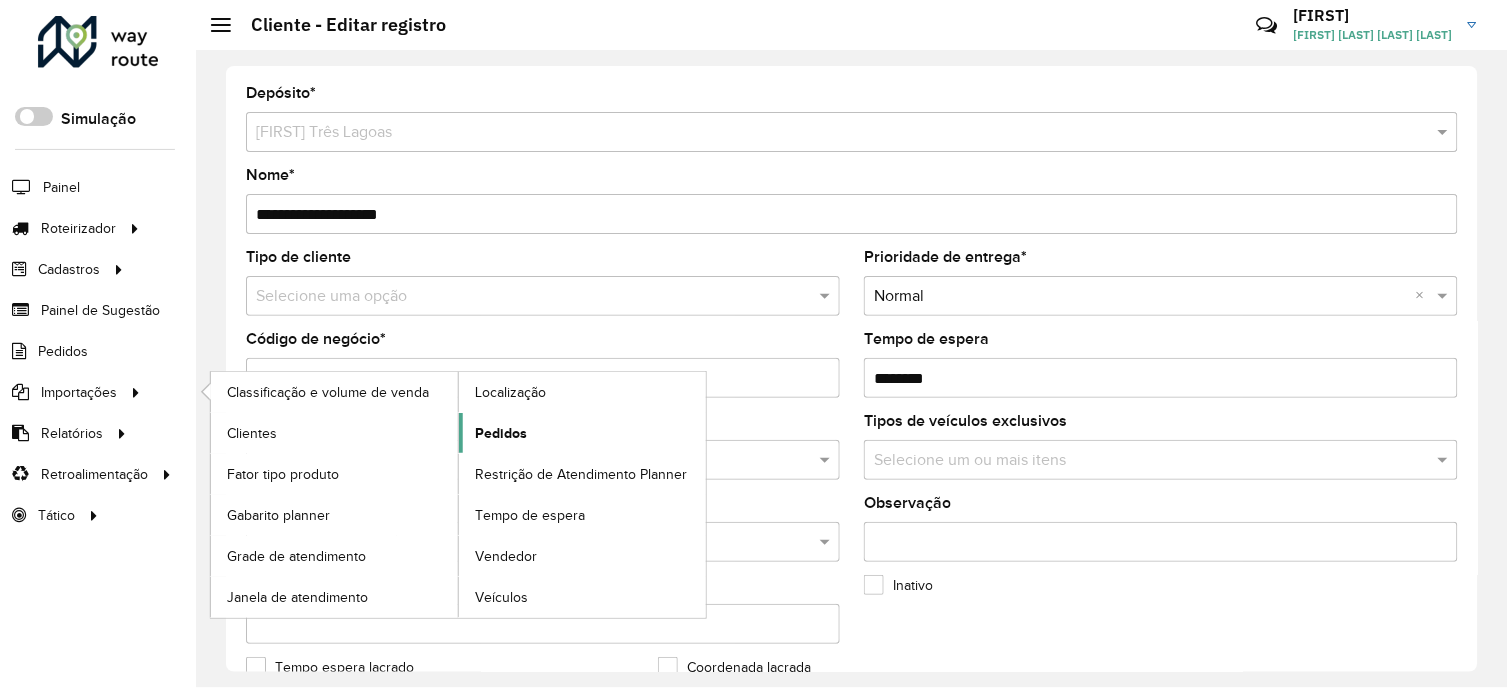 click on "Pedidos" 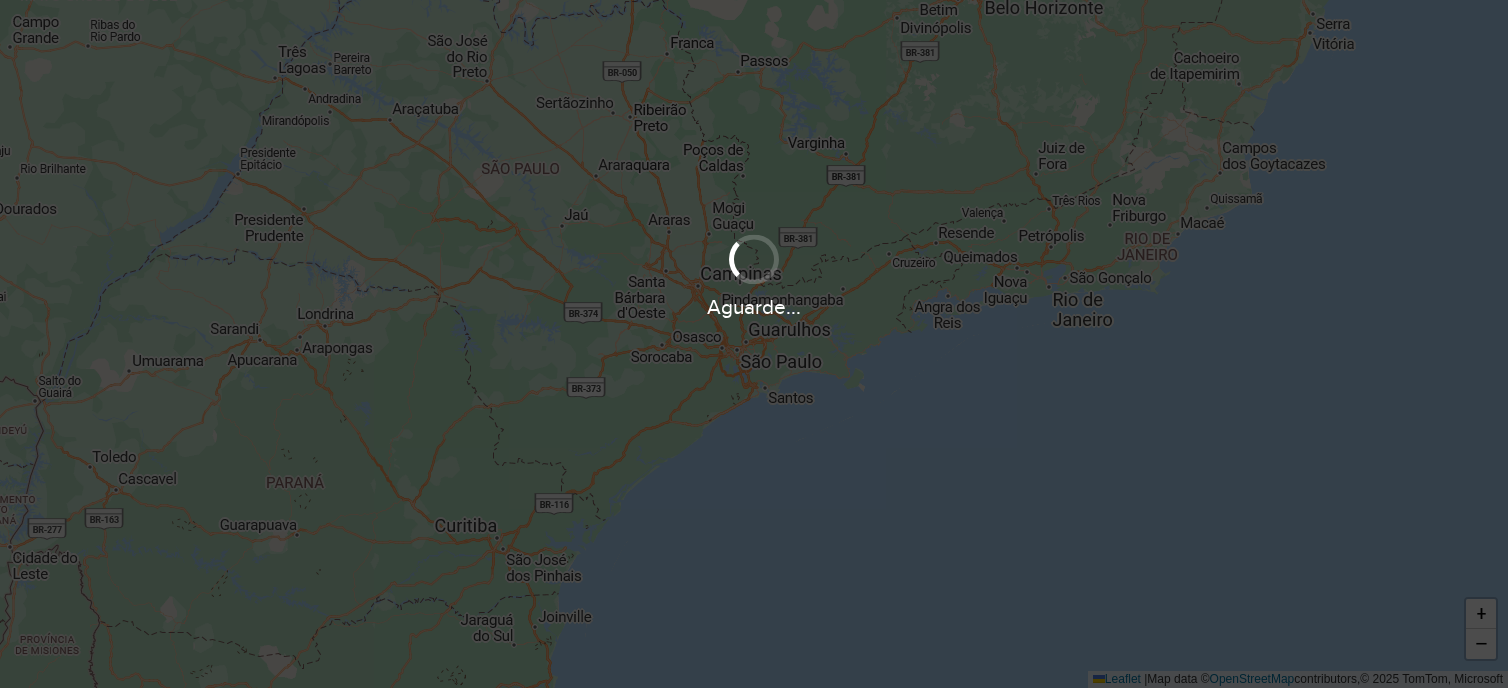scroll, scrollTop: 0, scrollLeft: 0, axis: both 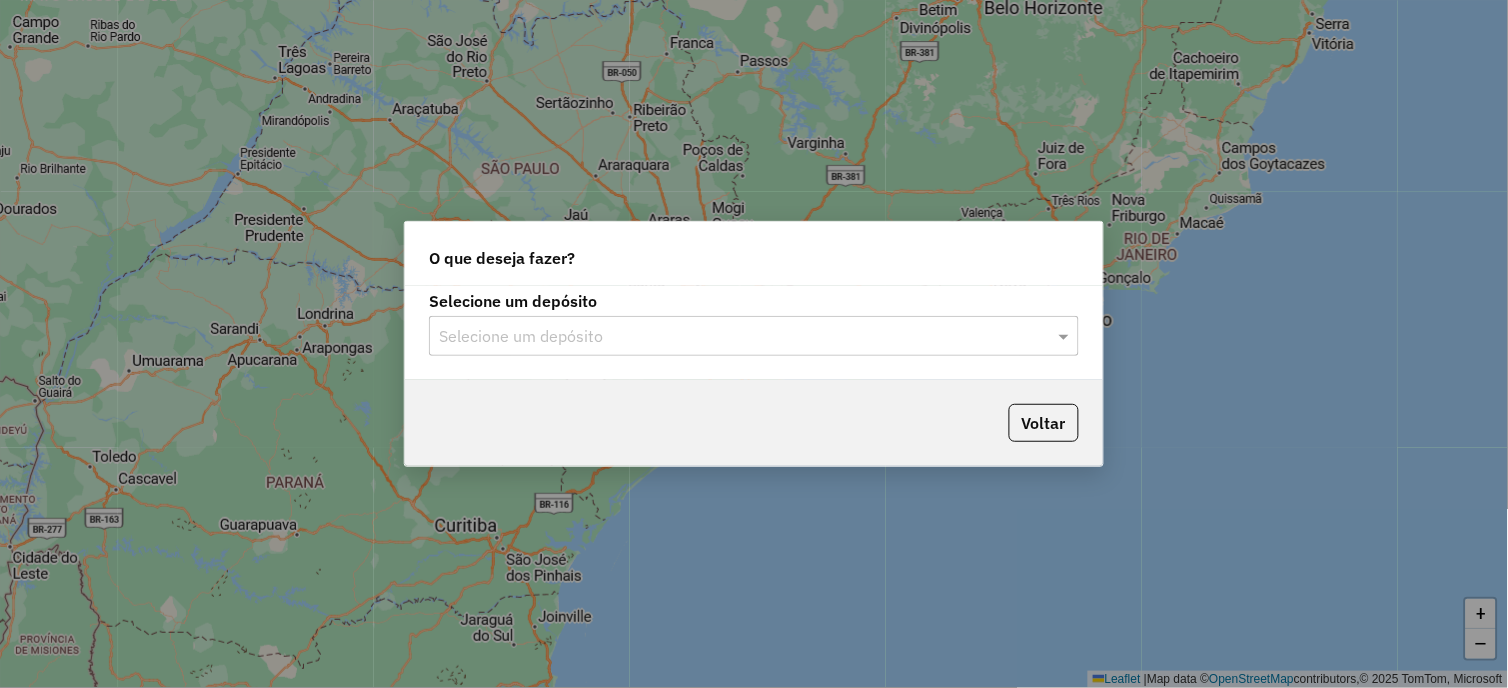click 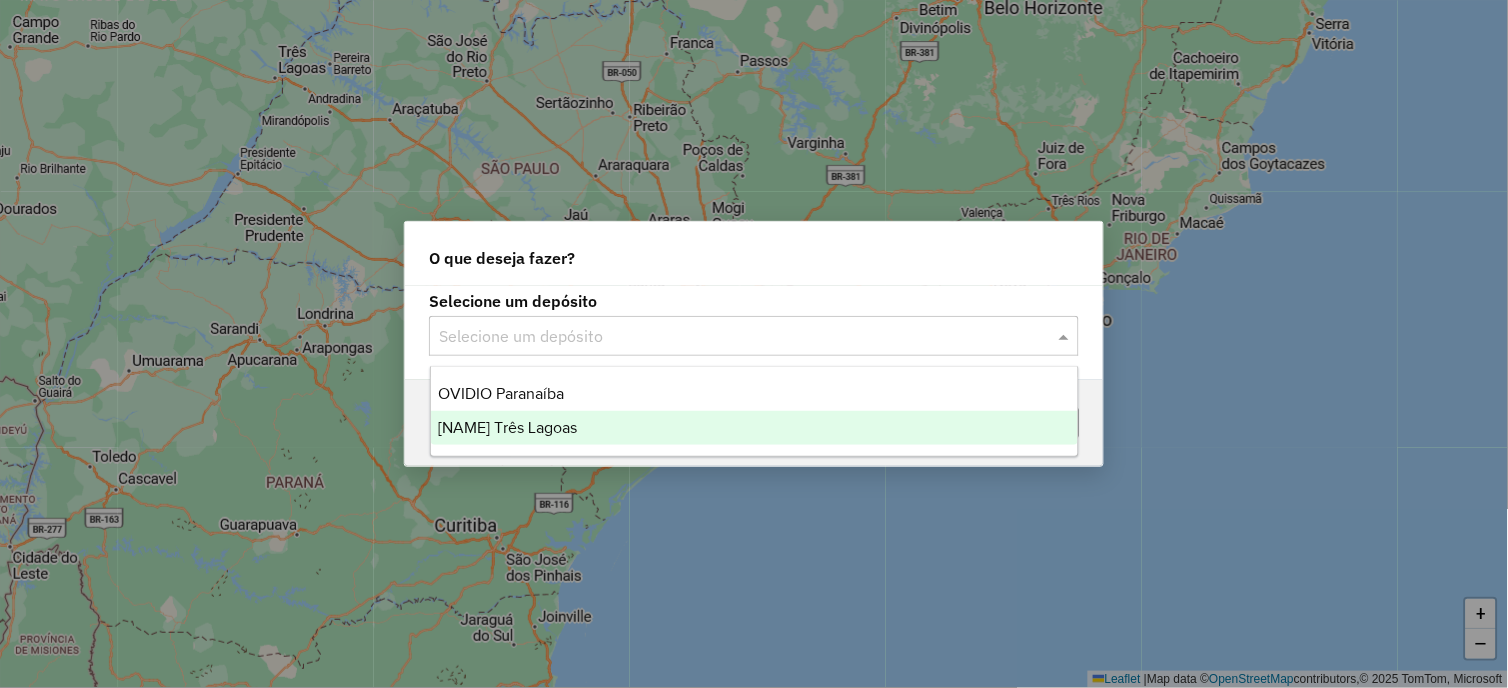 click on "[NAME] Três Lagoas" at bounding box center (755, 428) 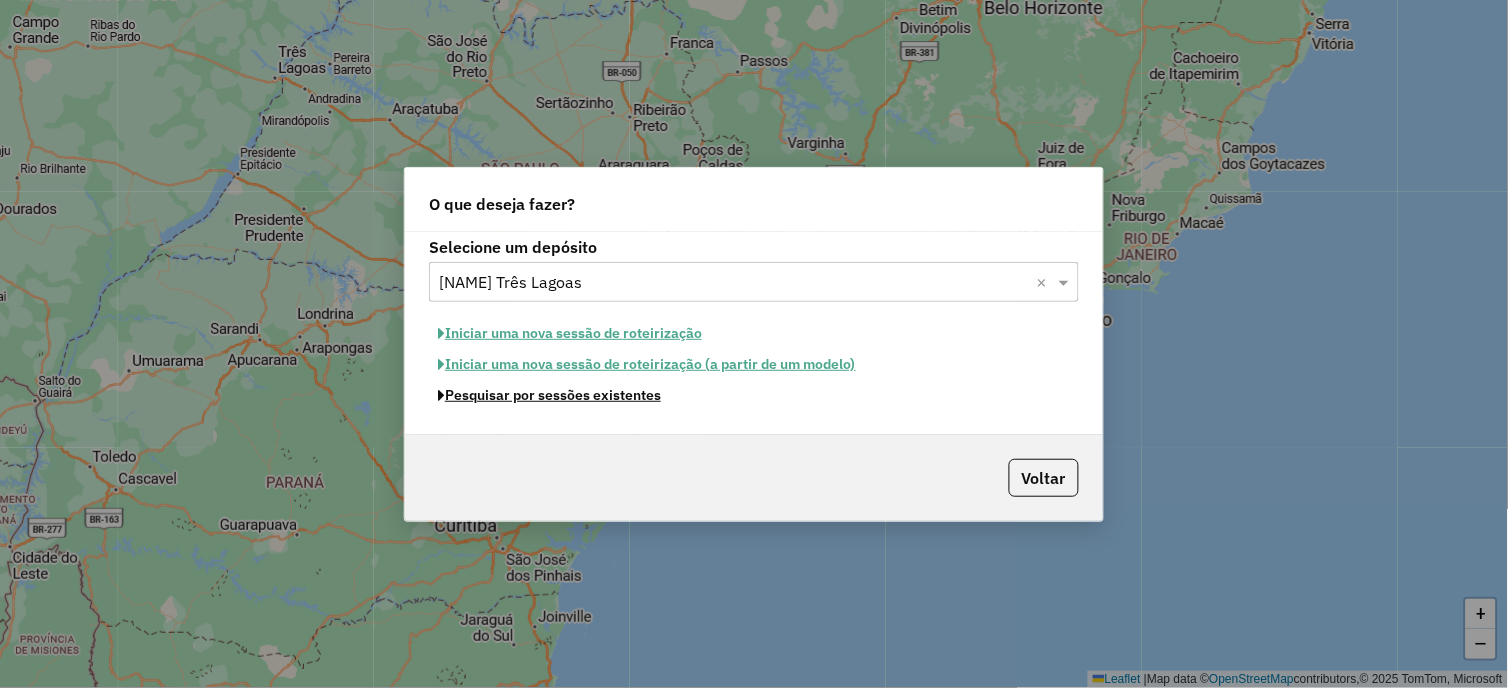 click on "Pesquisar por sessões existentes" 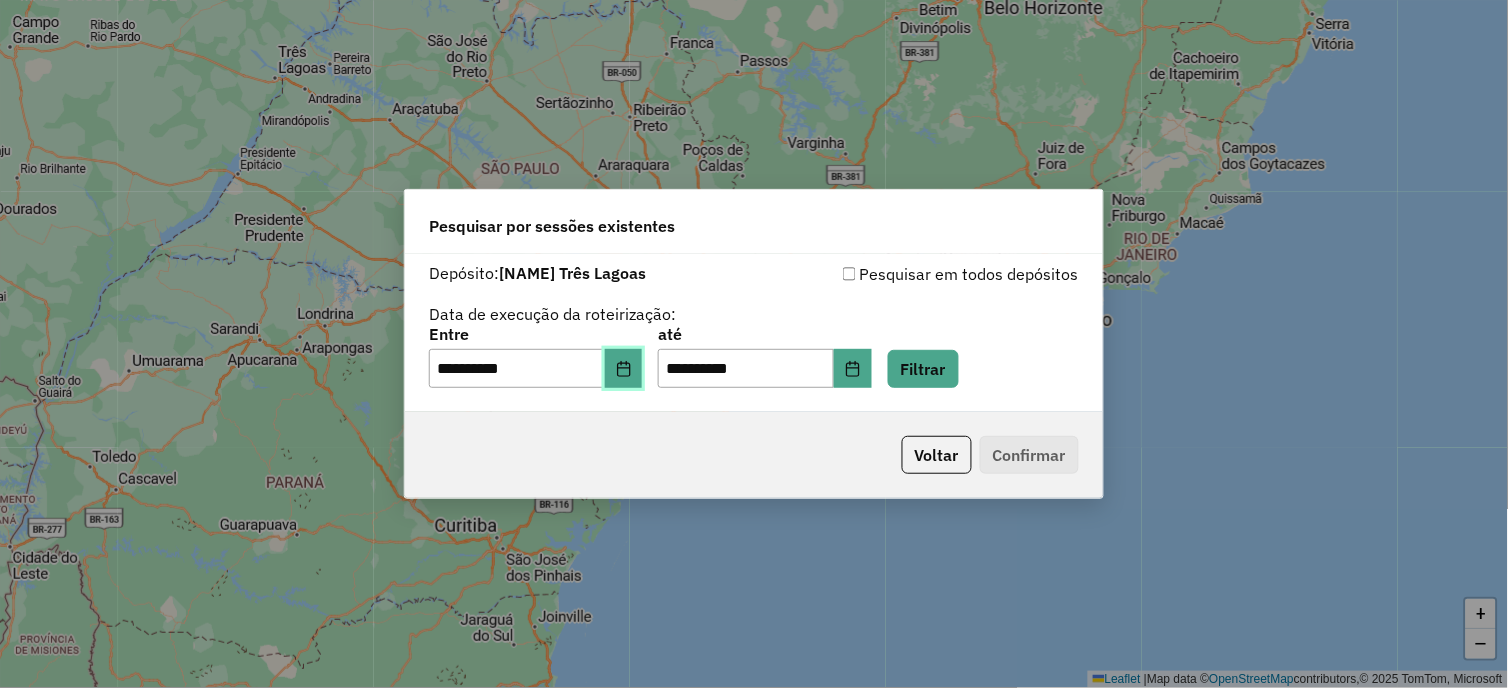 click 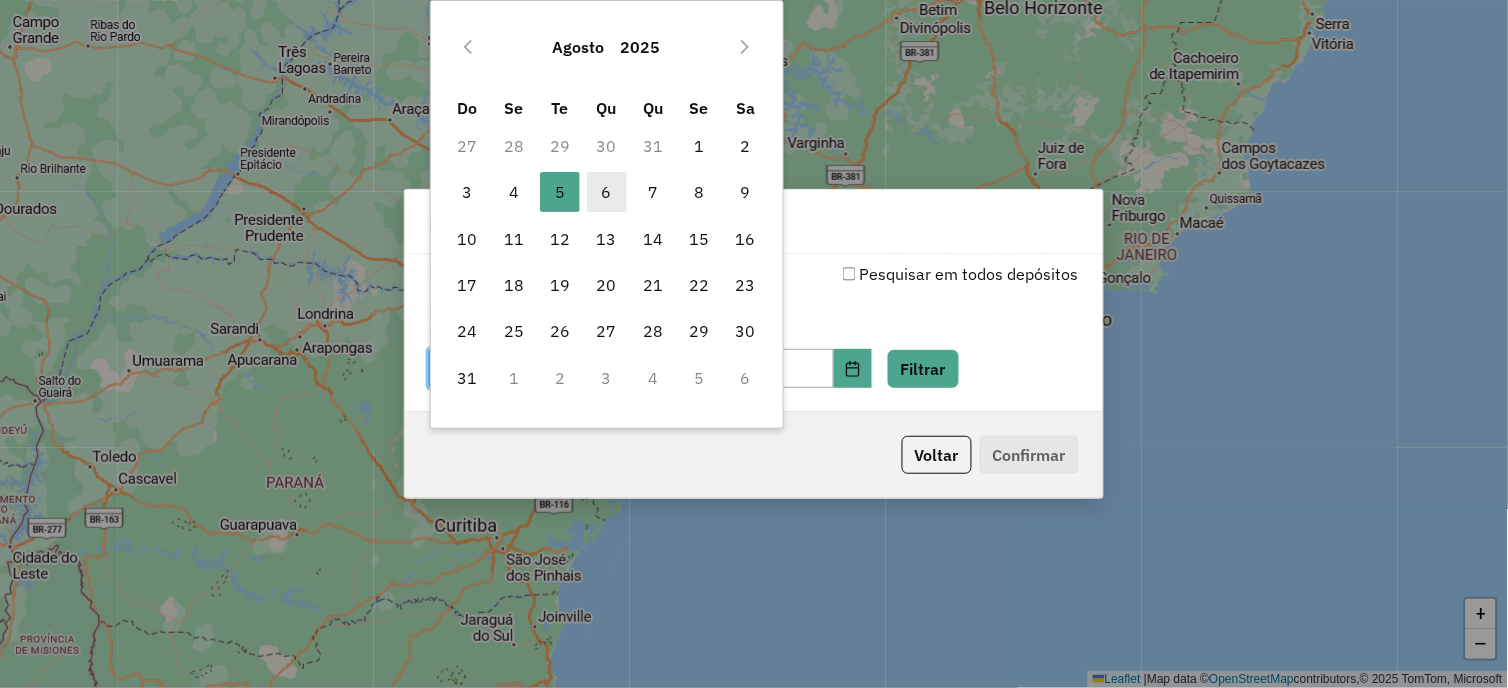 click on "6" at bounding box center (607, 192) 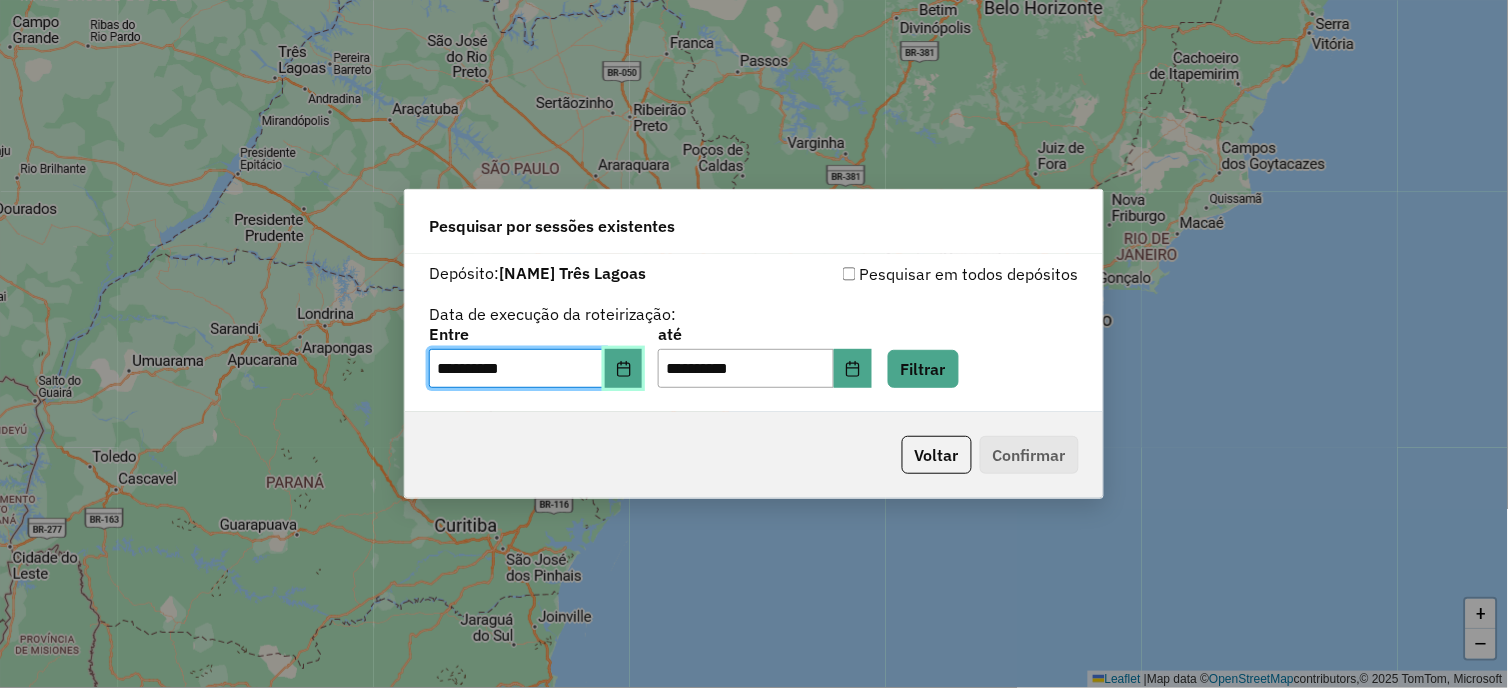 click at bounding box center [624, 369] 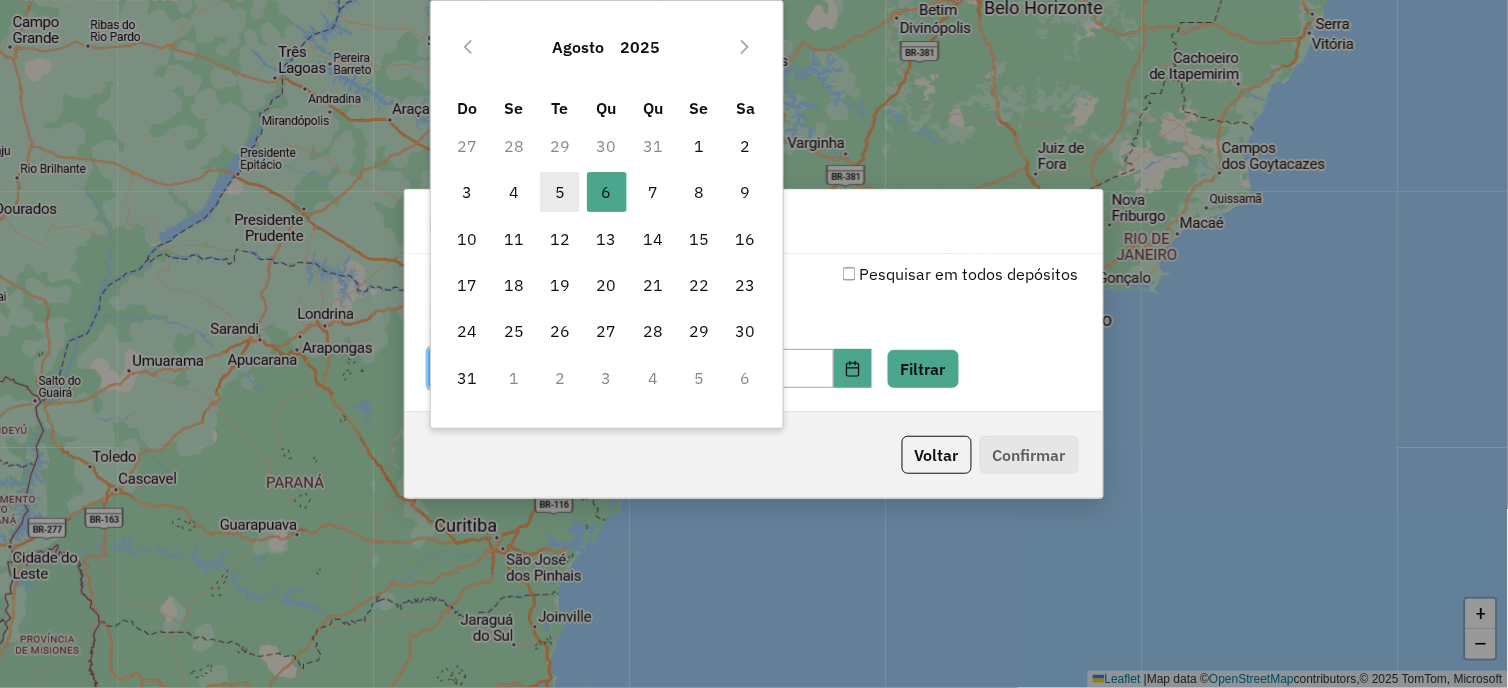 click on "5" at bounding box center (560, 192) 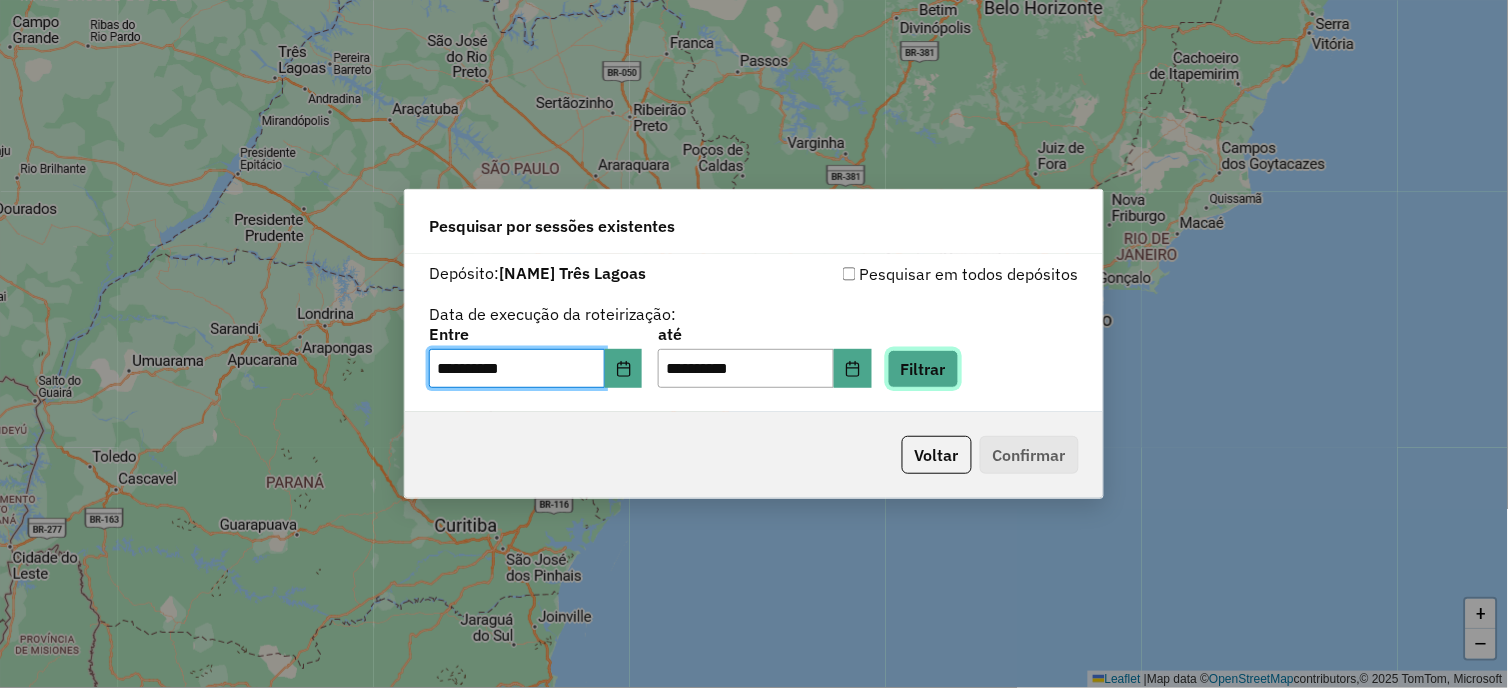 click on "Filtrar" 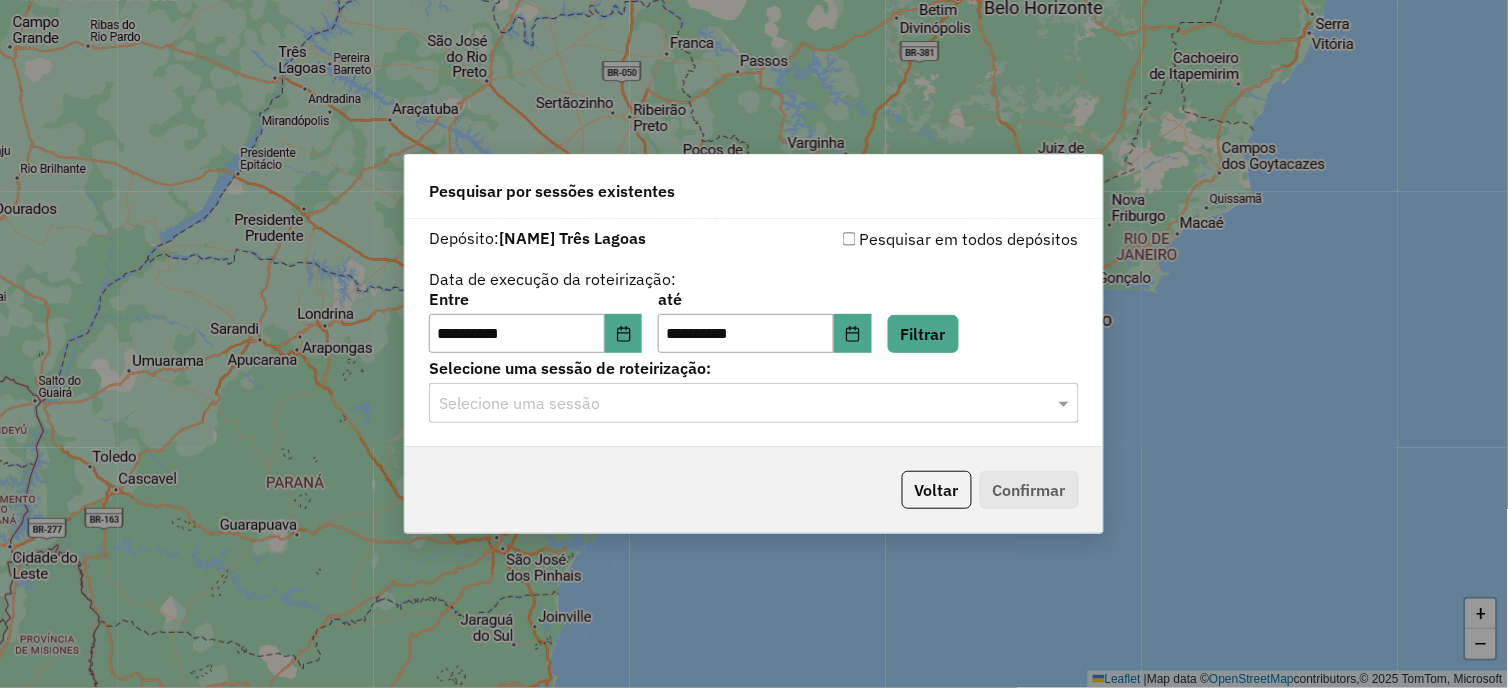 click on "Selecione uma sessão de roteirização:" 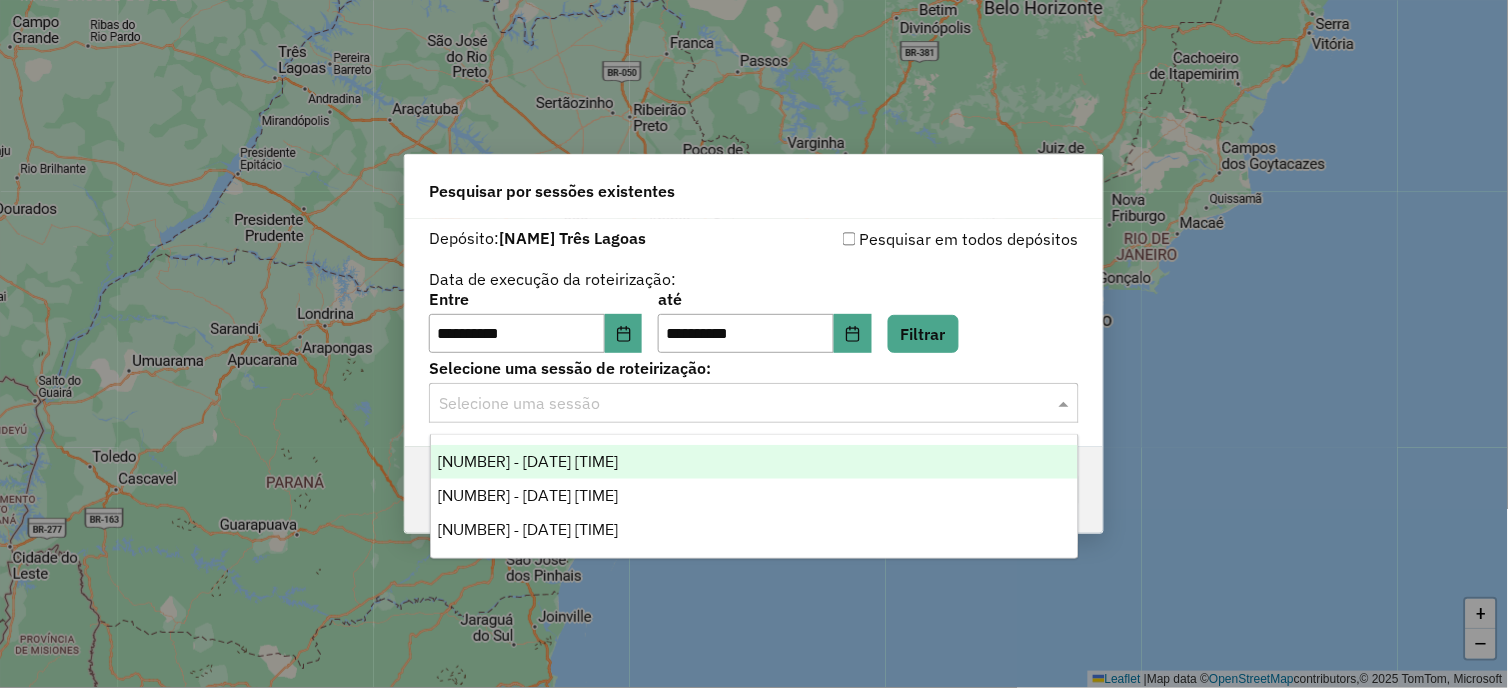 click on "Selecione uma sessão" 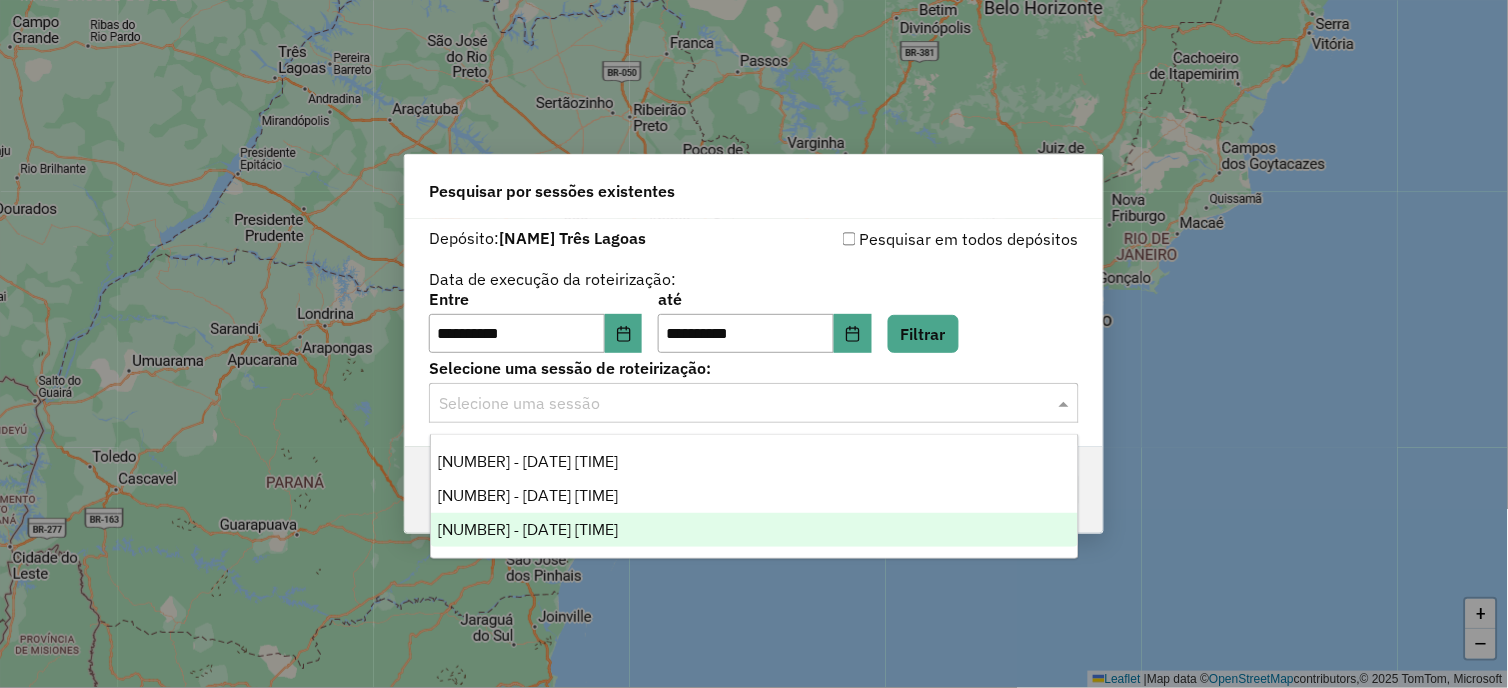 click on "975138 - 05/08/2025 20:10" at bounding box center [755, 530] 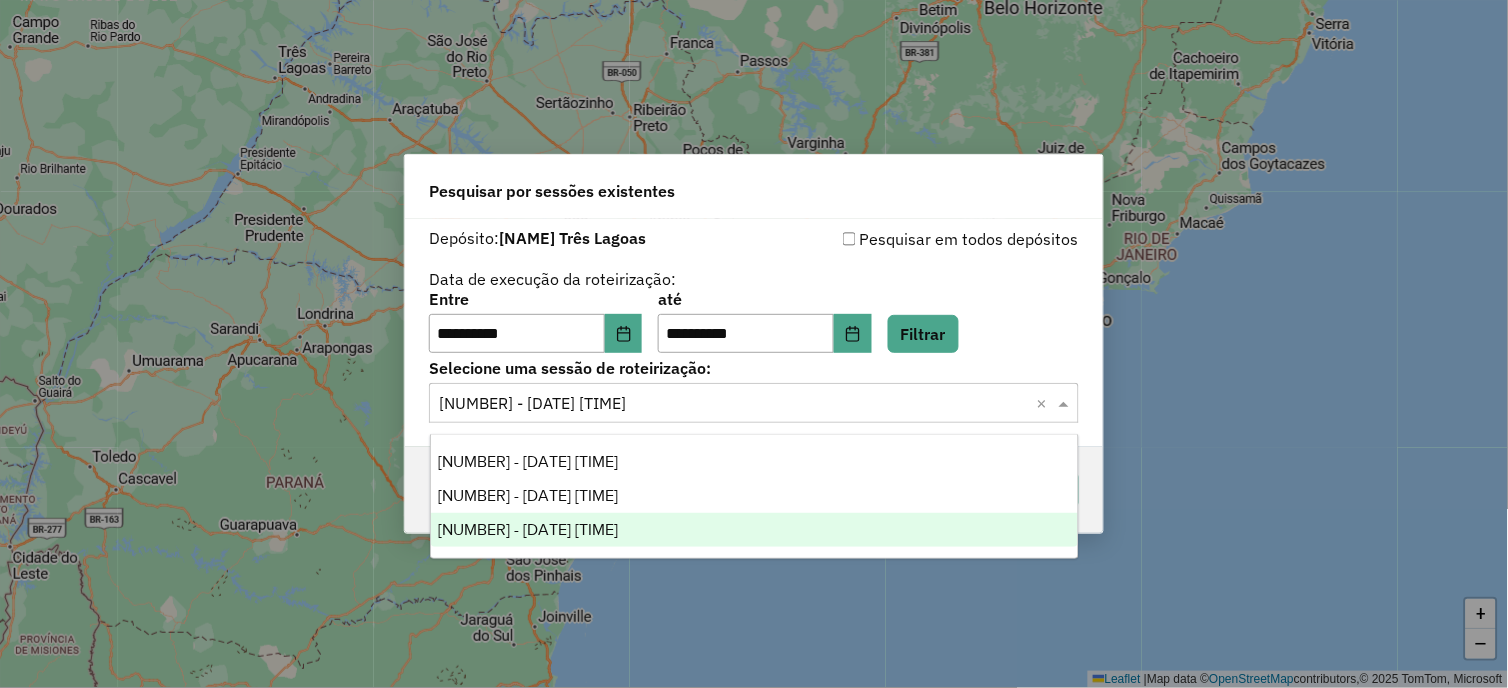 click 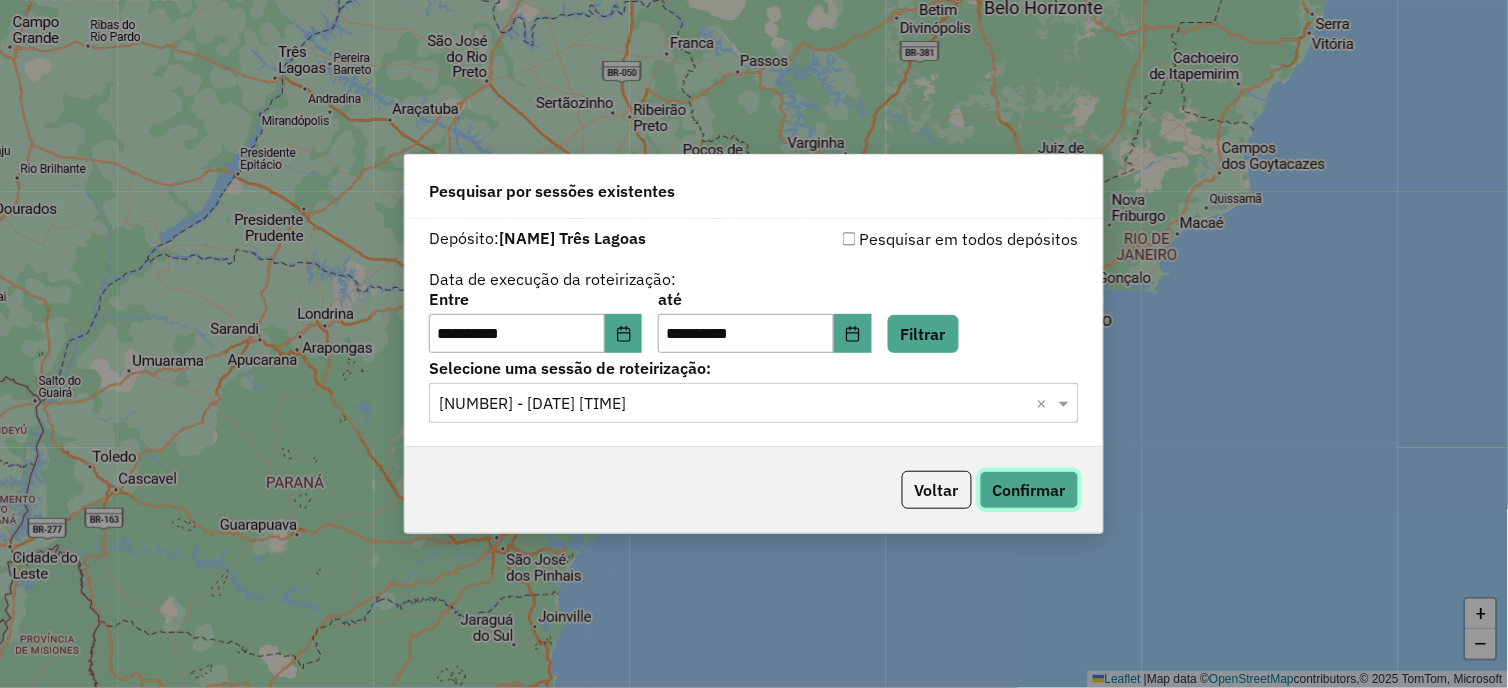 click on "Confirmar" 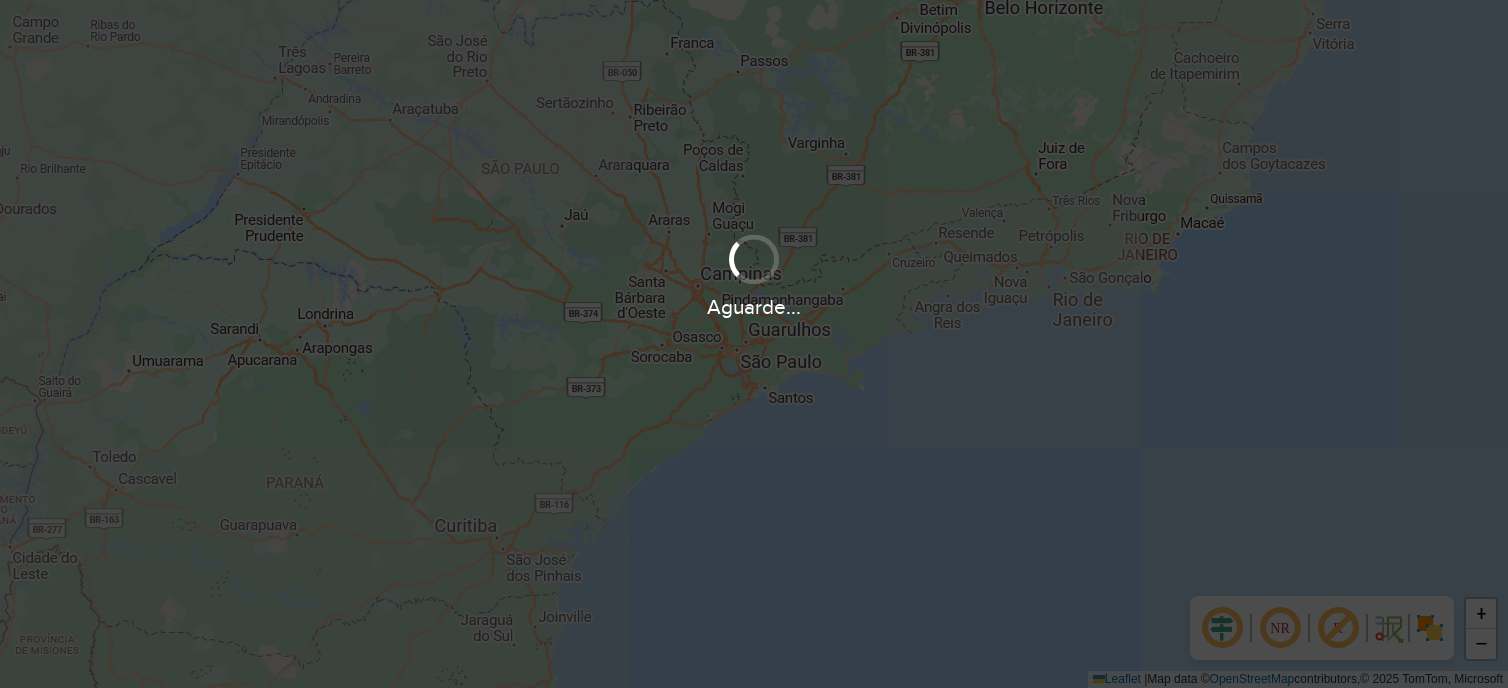 scroll, scrollTop: 0, scrollLeft: 0, axis: both 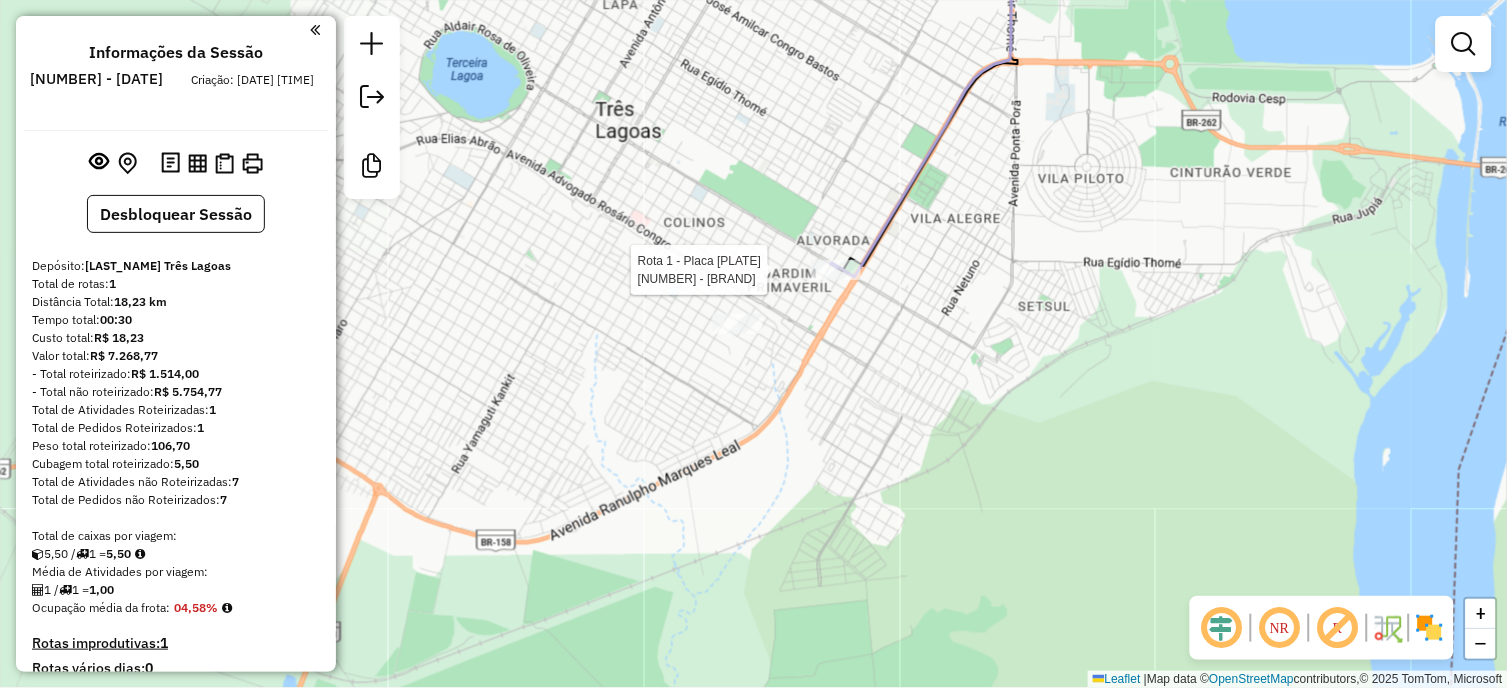 select on "**********" 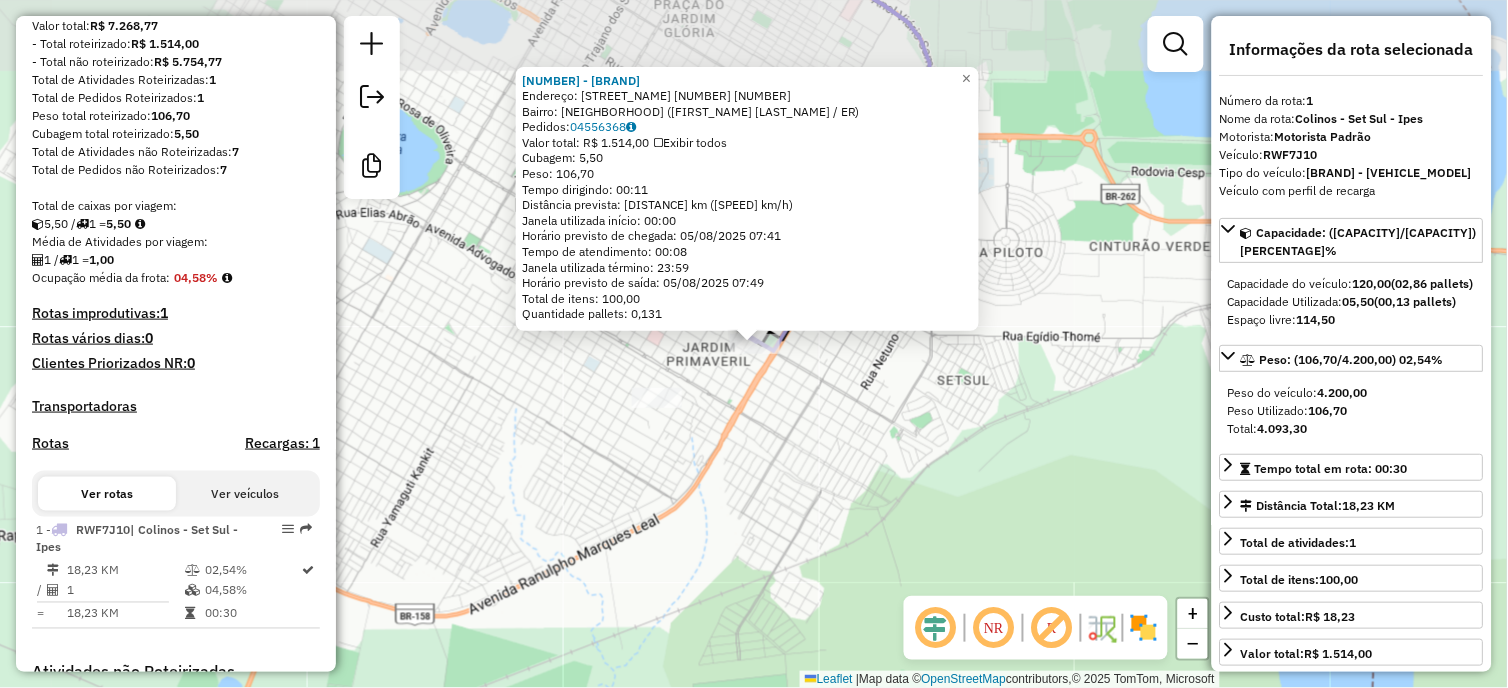 scroll, scrollTop: 634, scrollLeft: 0, axis: vertical 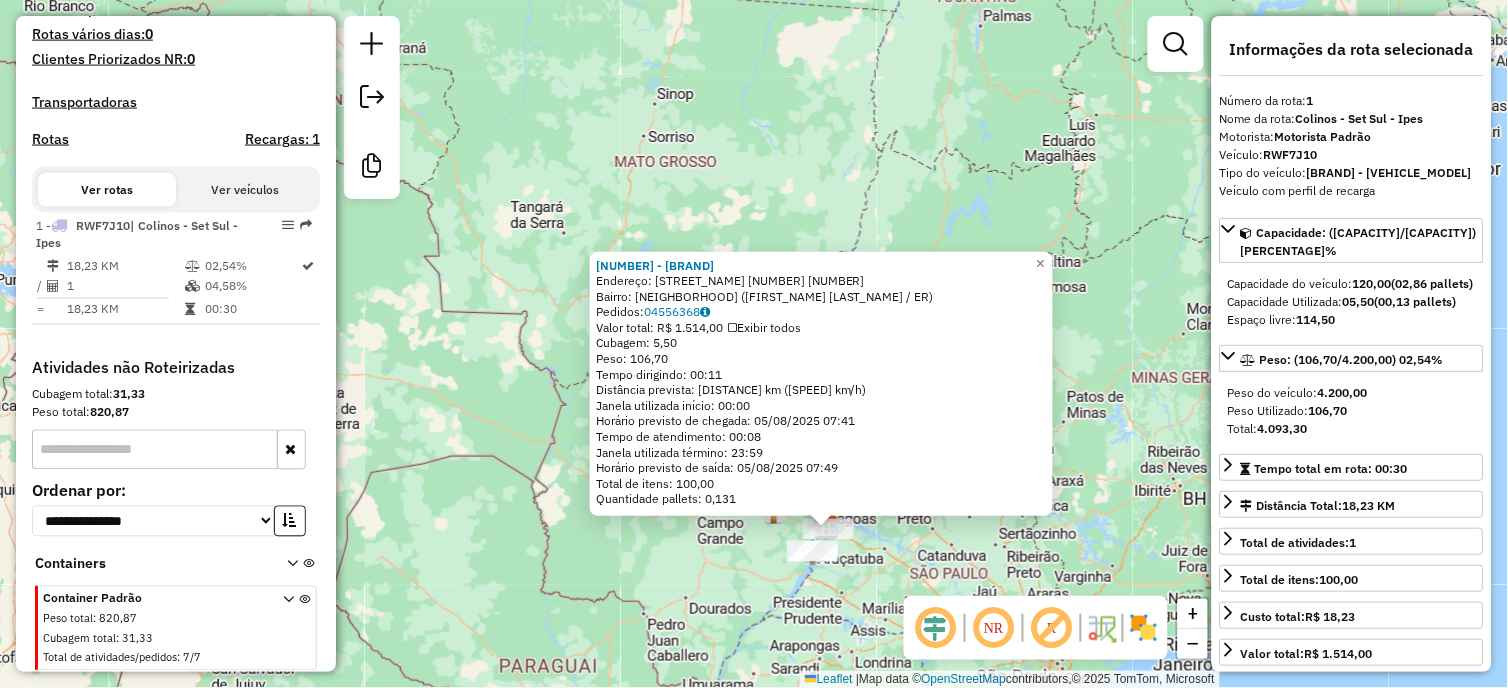 click on "26626 - DISTRIBUIDORA DE BEB  Endereço: CAPITAO OLINTO MANCINI 2932   3140   Bairro: JARDIM ANGELICA (EDNEY VICENTE P / ER)   Pedidos:  04556368   Valor total: R$ 1.514,00   Exibir todos   Cubagem: 5,50  Peso: 106,70  Tempo dirigindo: 00:11   Distância prevista: 9,263 km (50,53 km/h)   Janela utilizada início: 00:00   Horário previsto de chegada: 05/08/2025 07:41   Tempo de atendimento: 00:08   Janela utilizada término: 23:59   Horário previsto de saída: 05/08/2025 07:49   Total de itens: 100,00   Quantidade pallets: 0,131  × Janela de atendimento Grade de atendimento Capacidade Transportadoras Veículos Cliente Pedidos  Rotas Selecione os dias de semana para filtrar as janelas de atendimento  Seg   Ter   Qua   Qui   Sex   Sáb   Dom  Informe o período da janela de atendimento: De: Até:  Filtrar exatamente a janela do cliente  Considerar janela de atendimento padrão  Selecione os dias de semana para filtrar as grades de atendimento  Seg   Ter   Qua   Qui   Sex   Sáb   Dom   Peso mínimo:   De:  +" 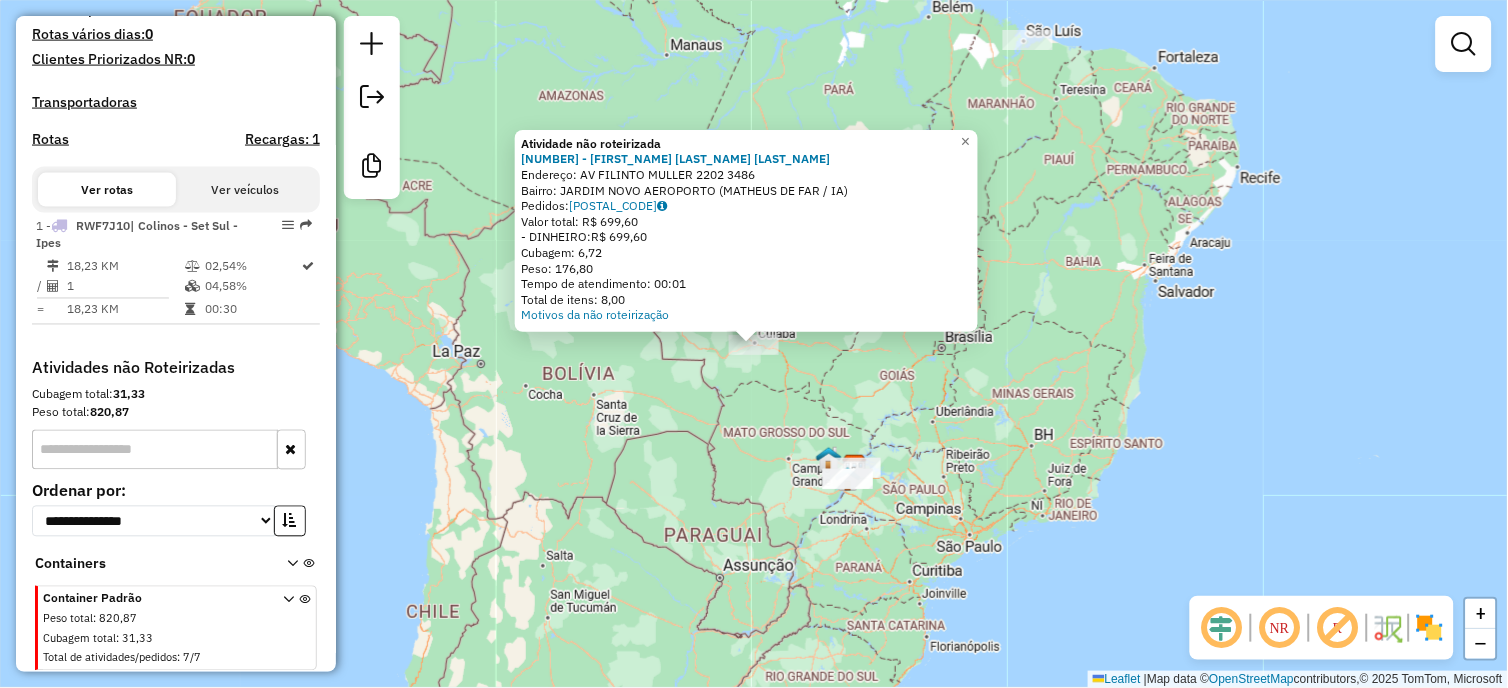 drag, startPoint x: 1126, startPoint y: 150, endPoint x: 1095, endPoint y: 291, distance: 144.36758 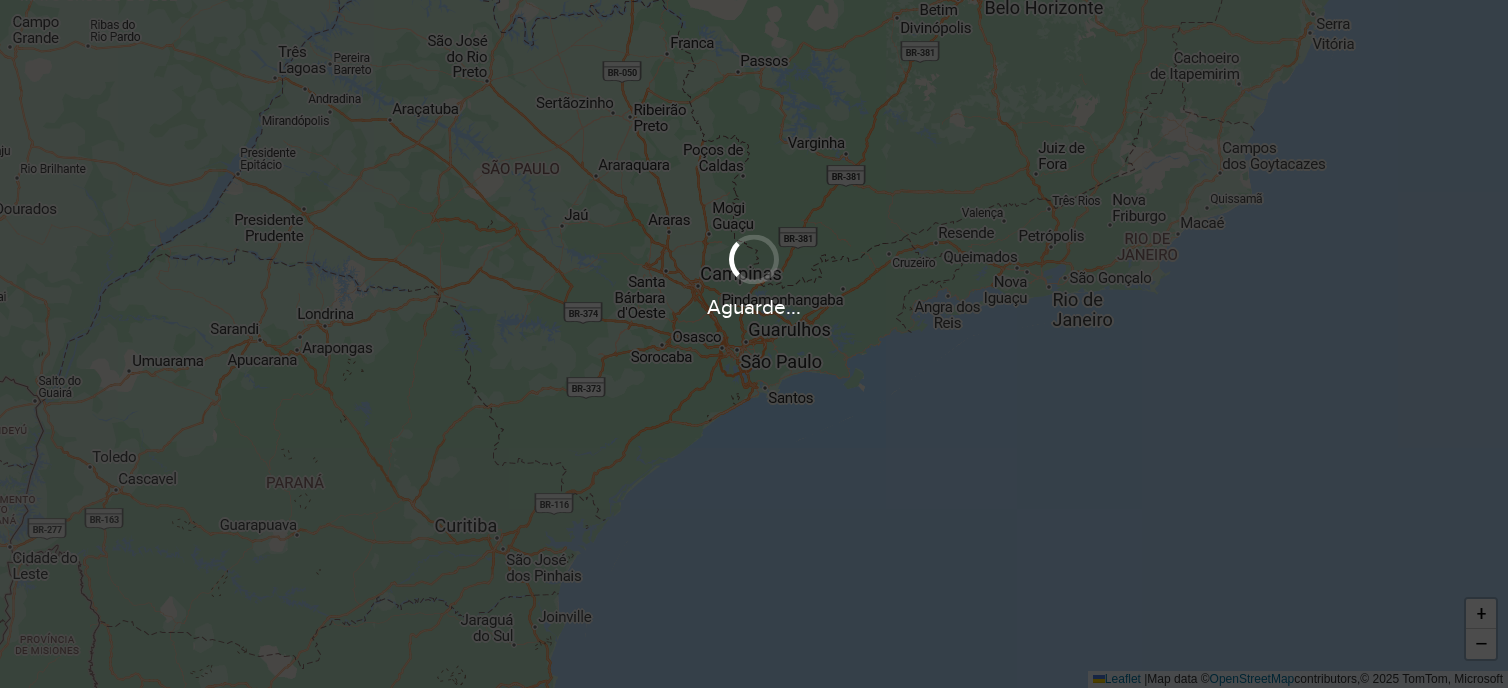 scroll, scrollTop: 0, scrollLeft: 0, axis: both 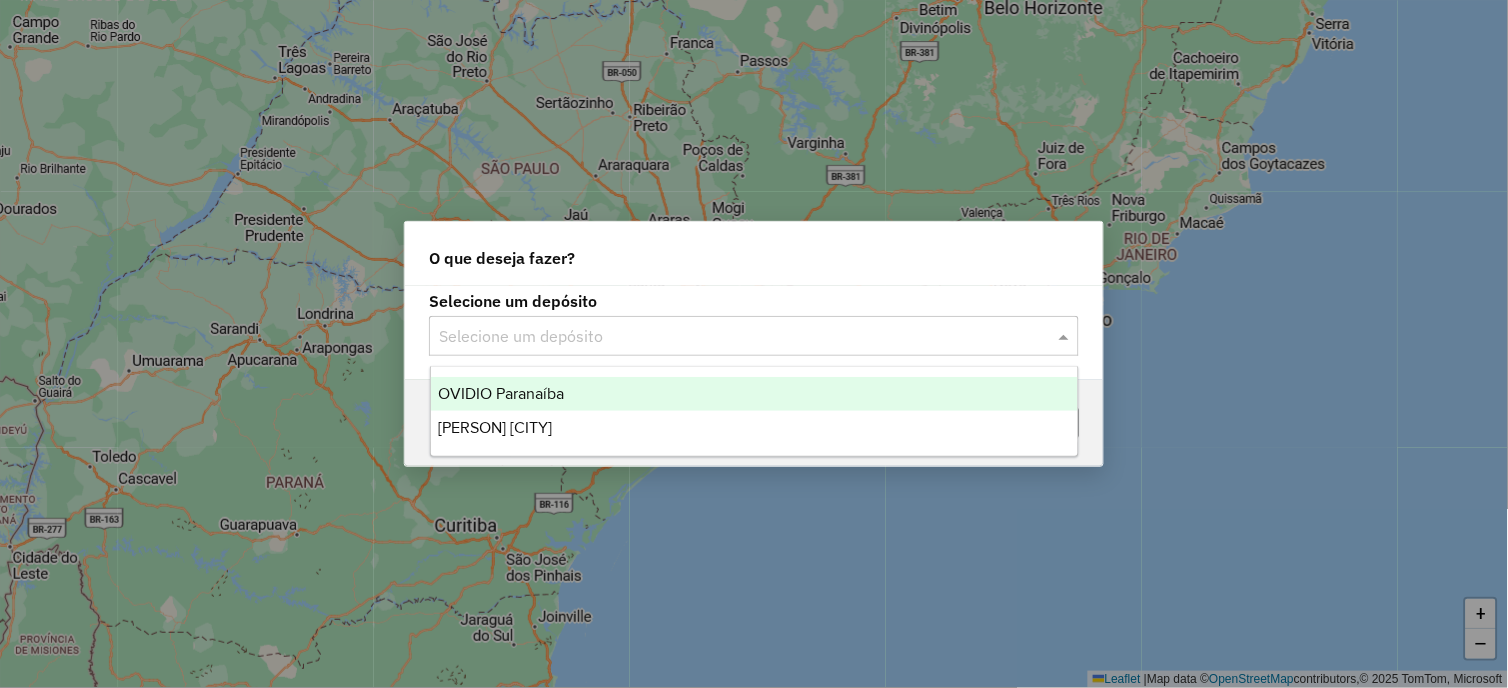 click 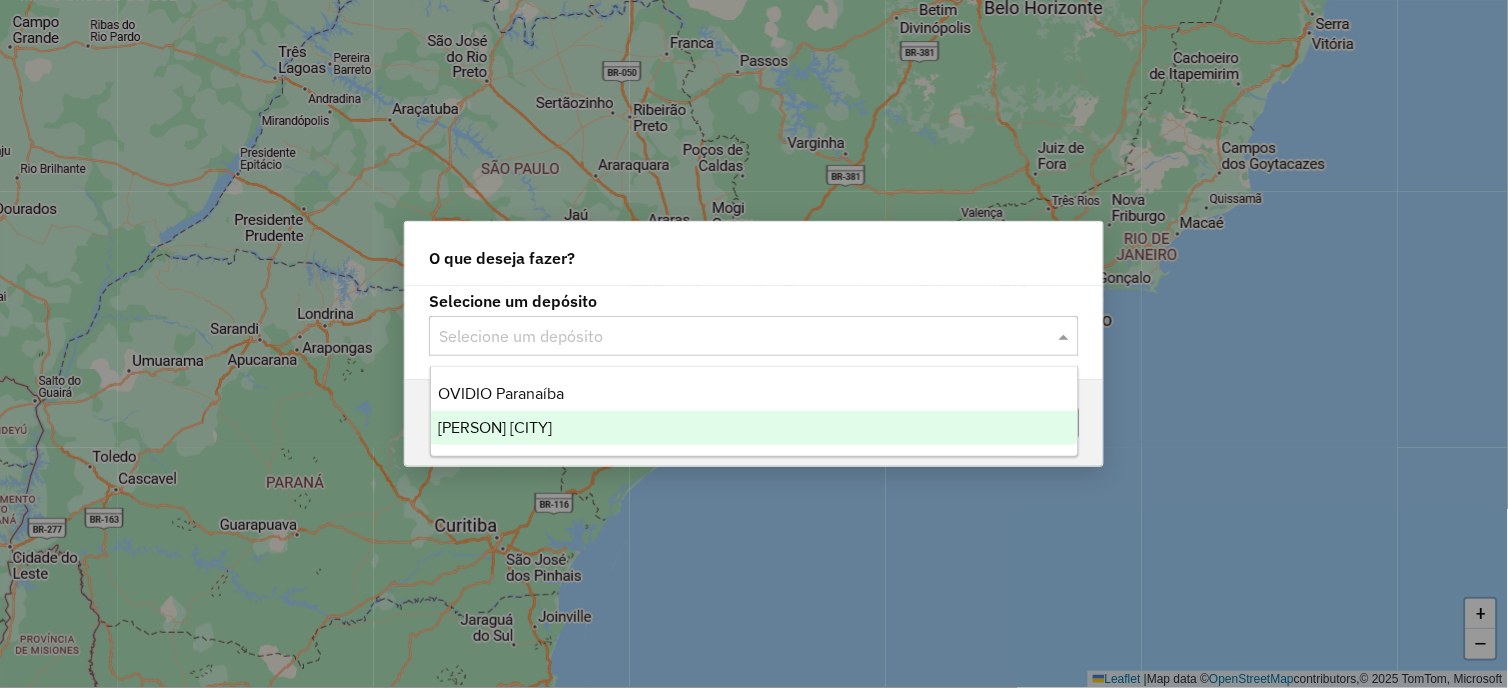 click on "[FIRST] Três Lagoas" at bounding box center (755, 428) 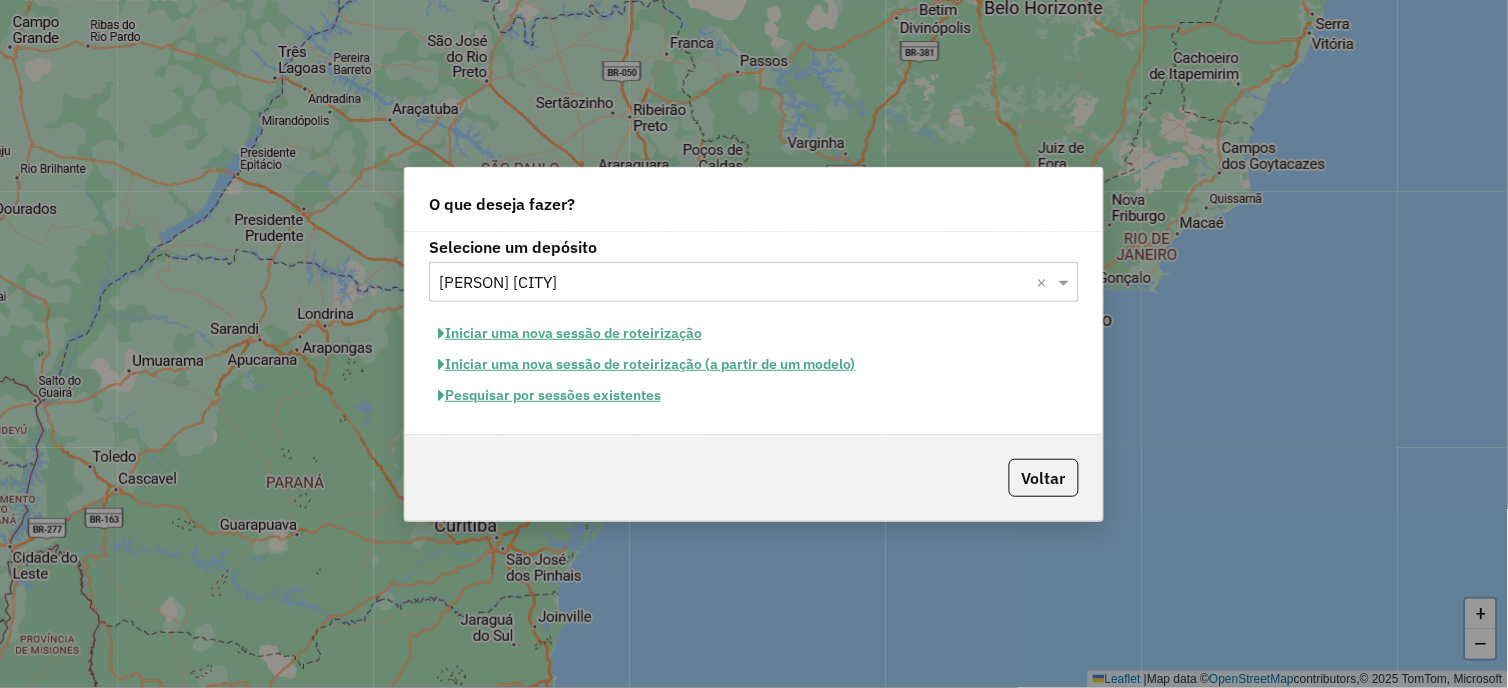 click on "Iniciar uma nova sessão de roteirização" 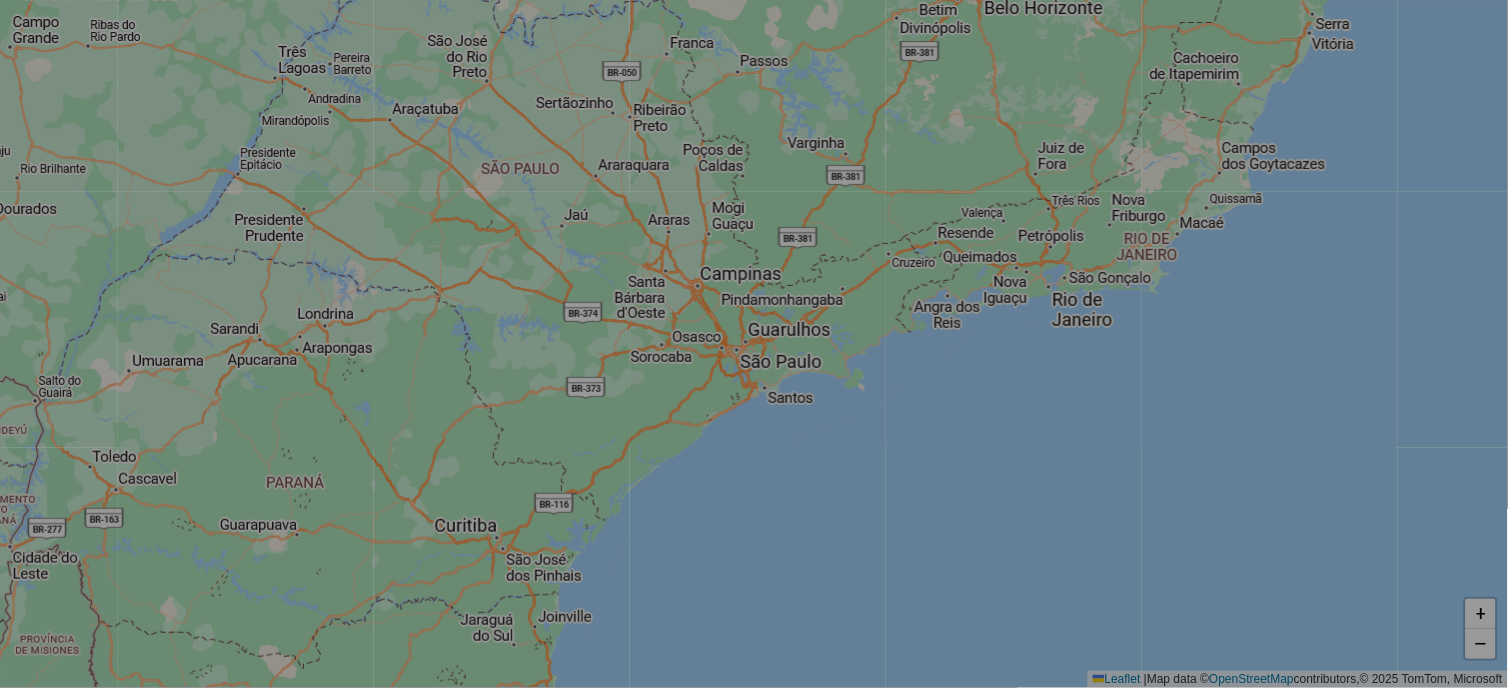 select on "*" 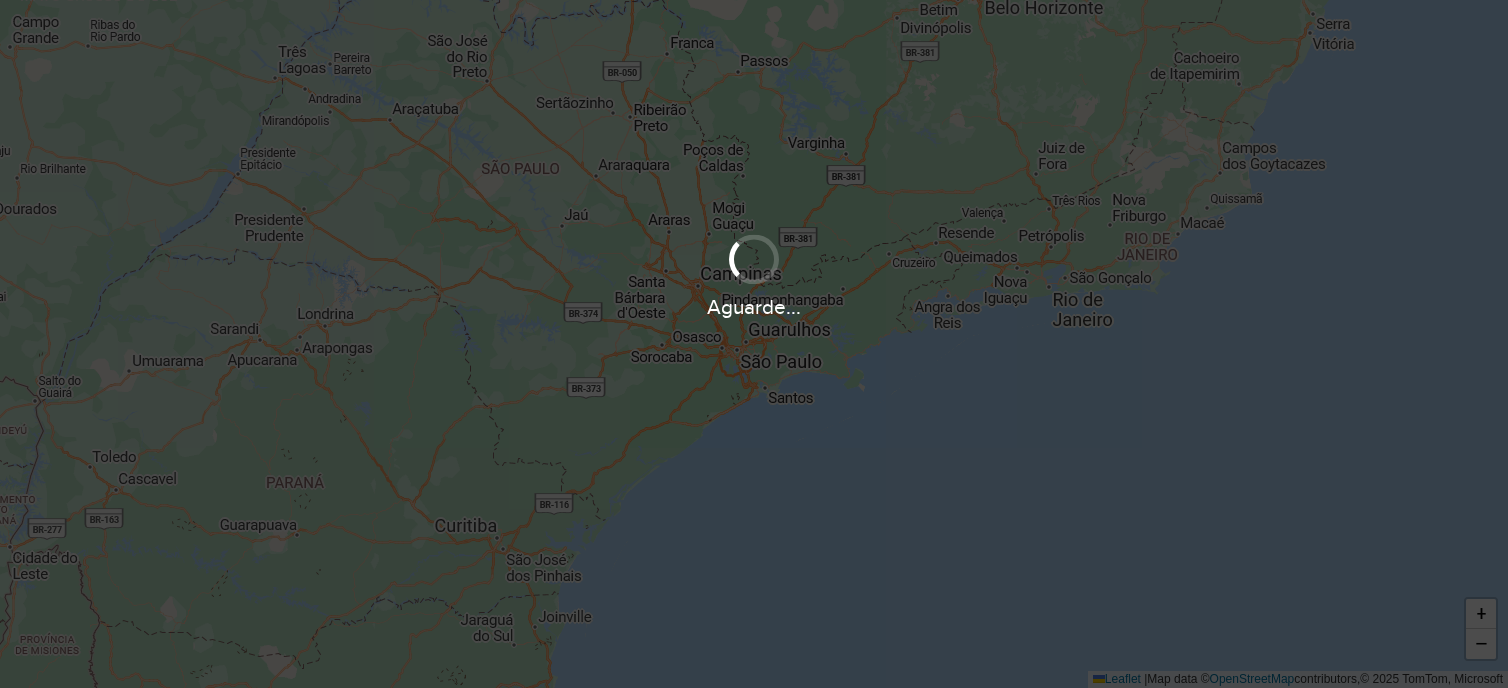 scroll, scrollTop: 0, scrollLeft: 0, axis: both 